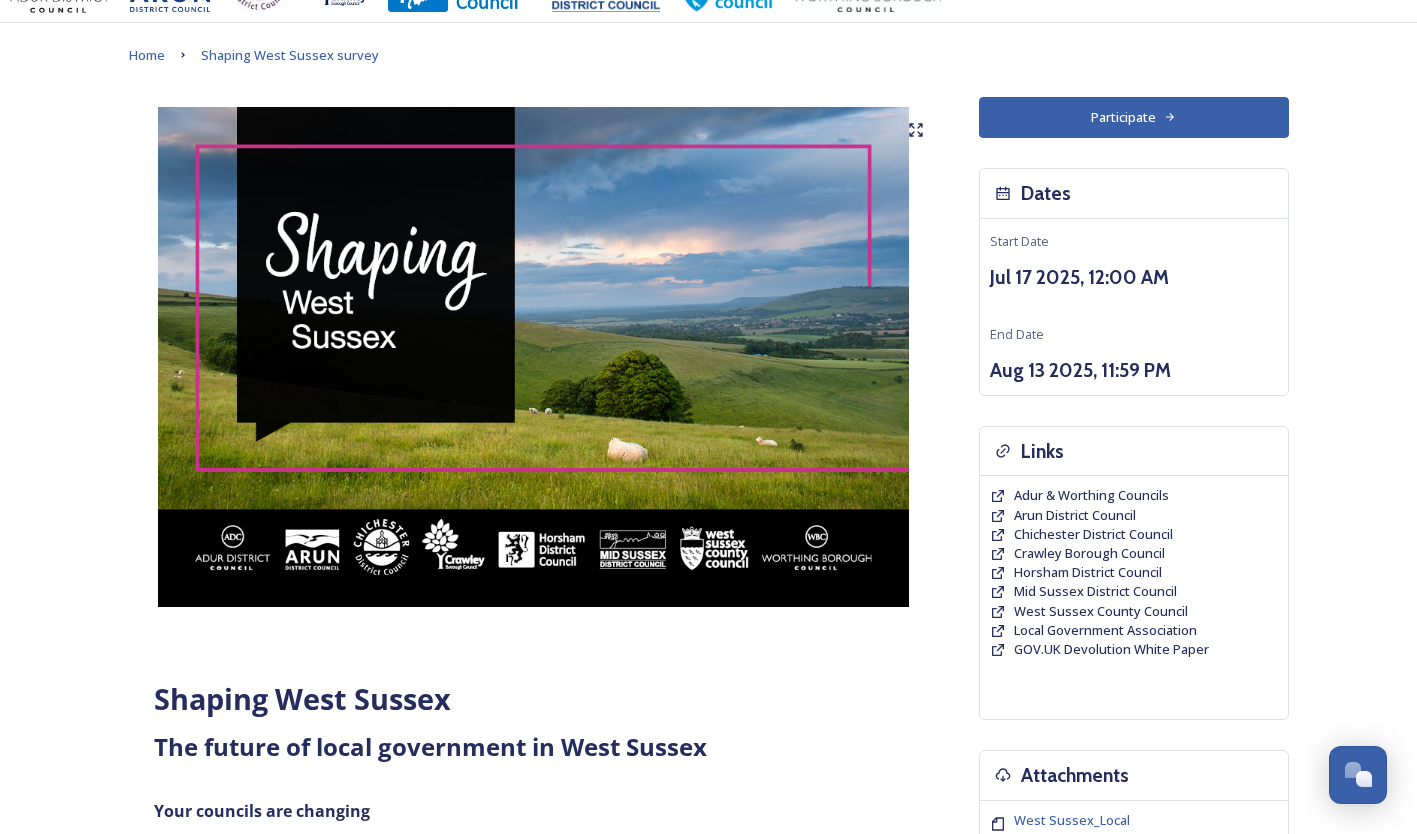 scroll, scrollTop: 0, scrollLeft: 0, axis: both 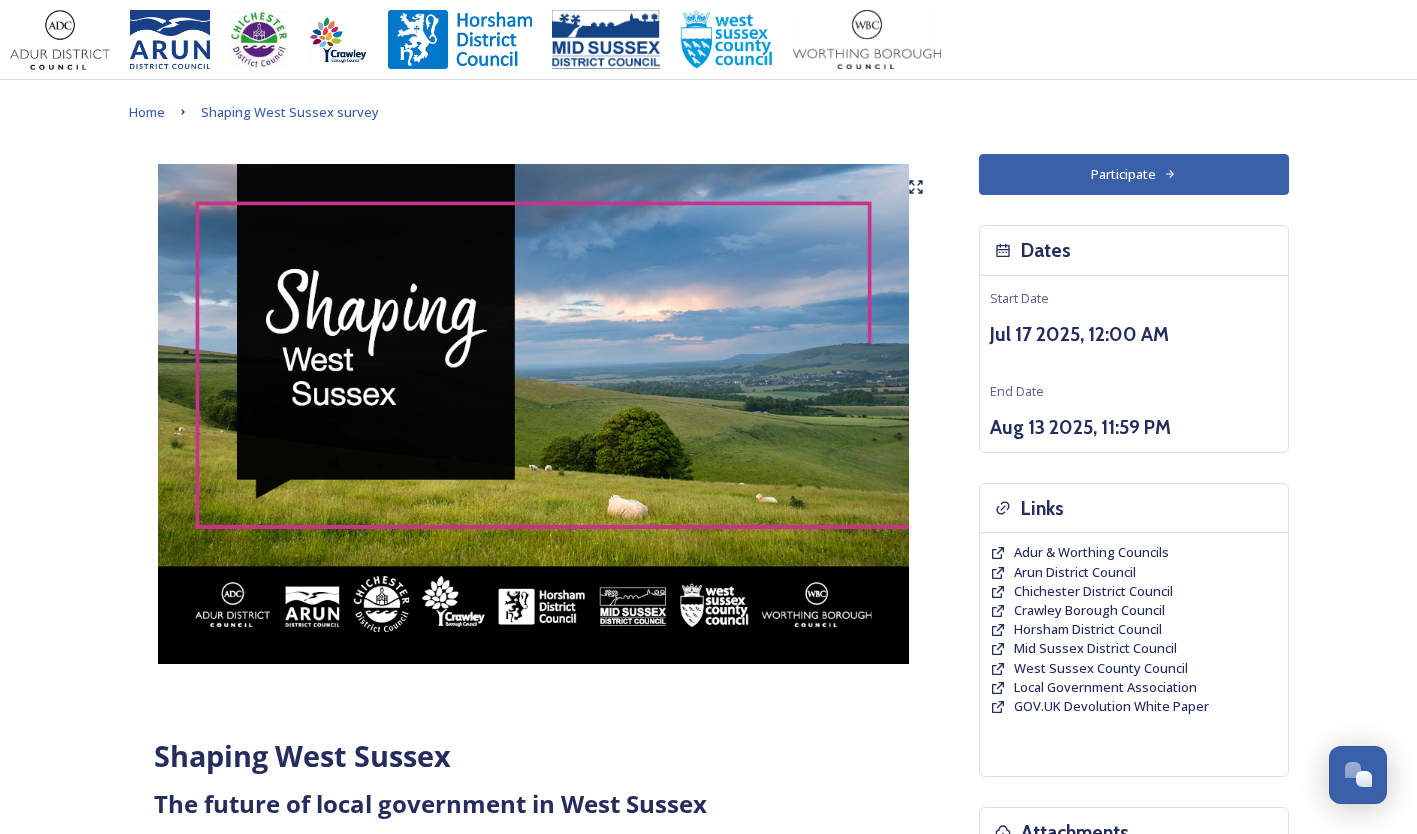 click on "Participate" at bounding box center [1134, 174] 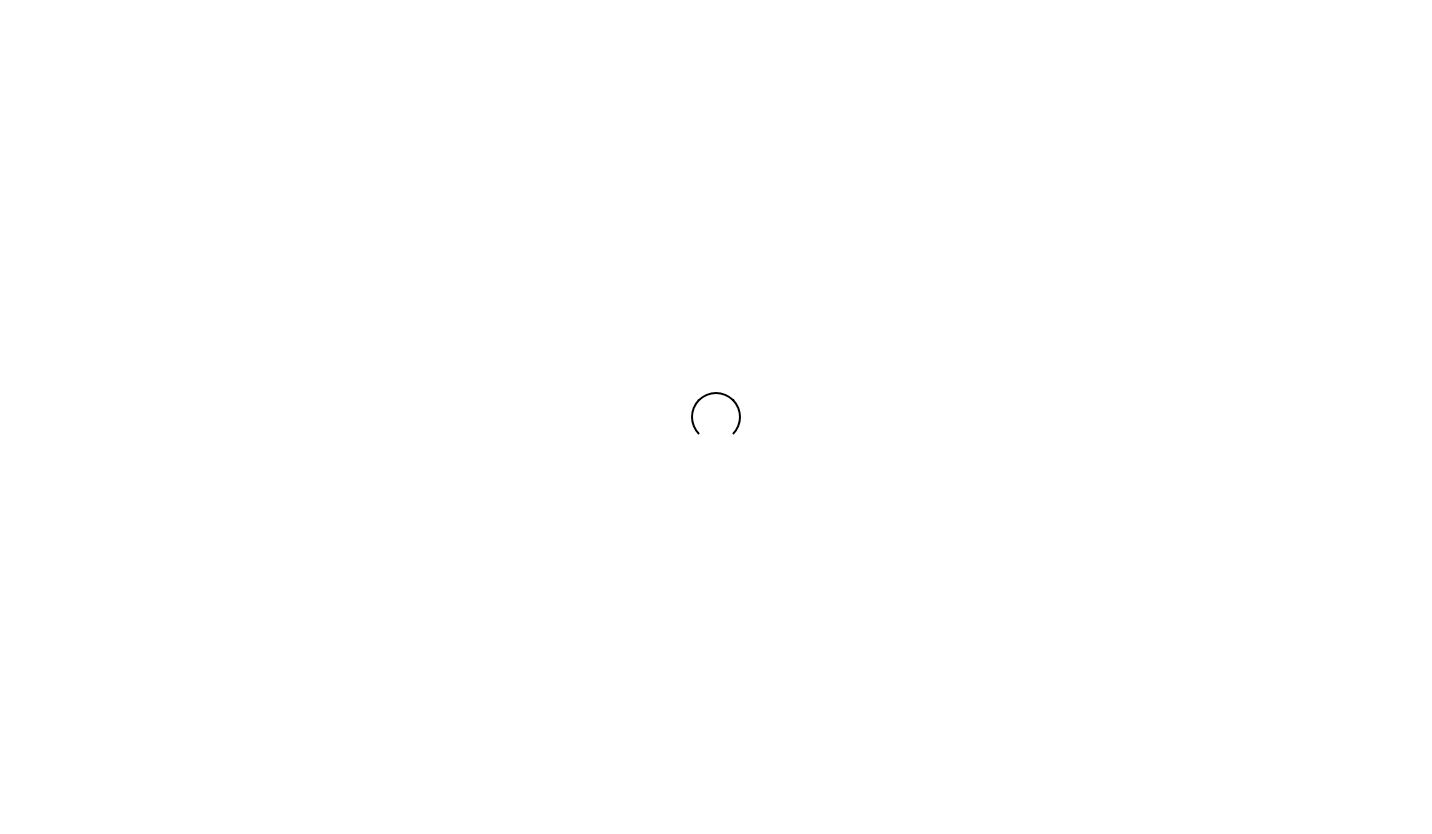 scroll, scrollTop: 0, scrollLeft: 0, axis: both 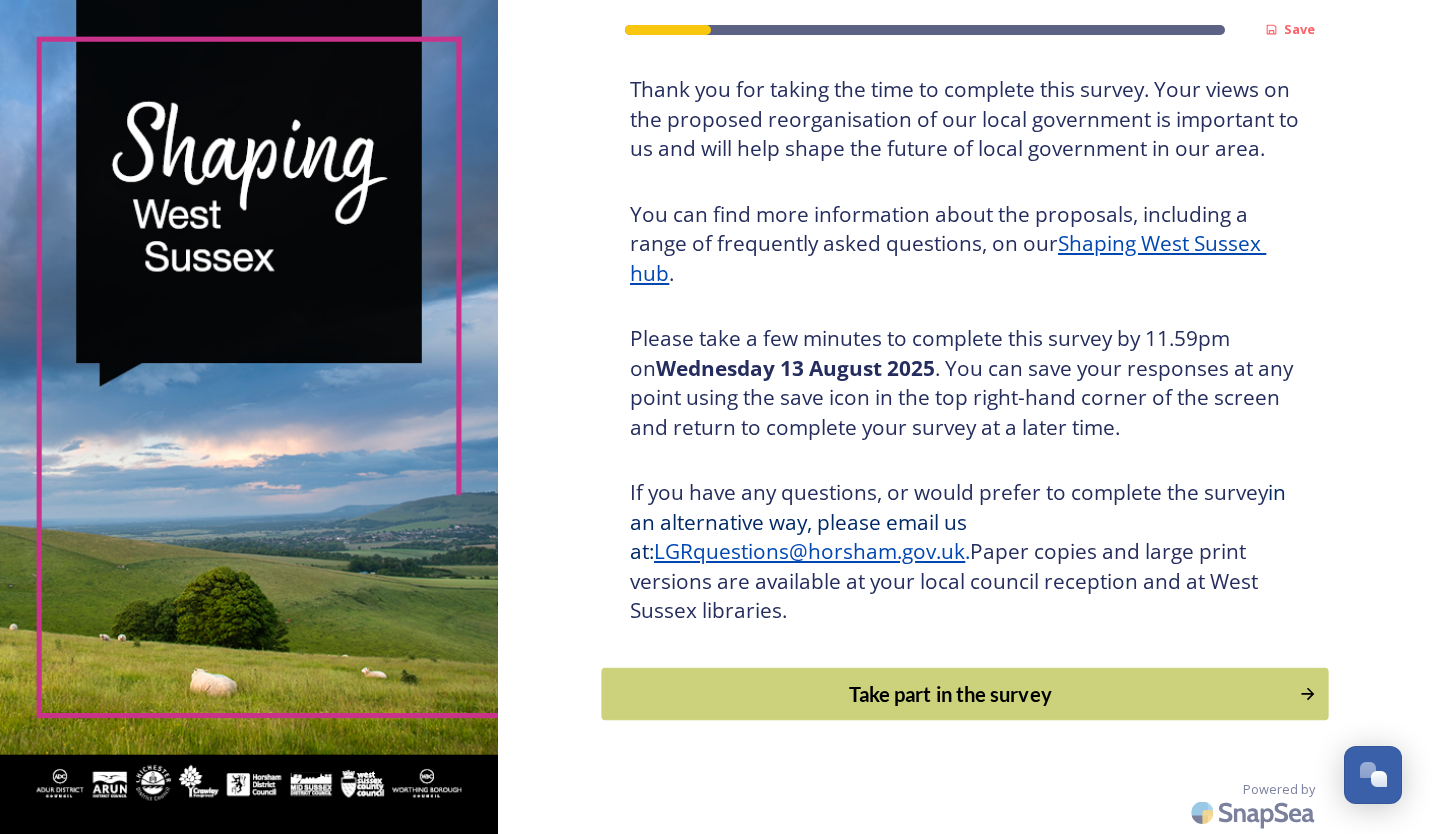 click on "Take part in the survey" at bounding box center (951, 694) 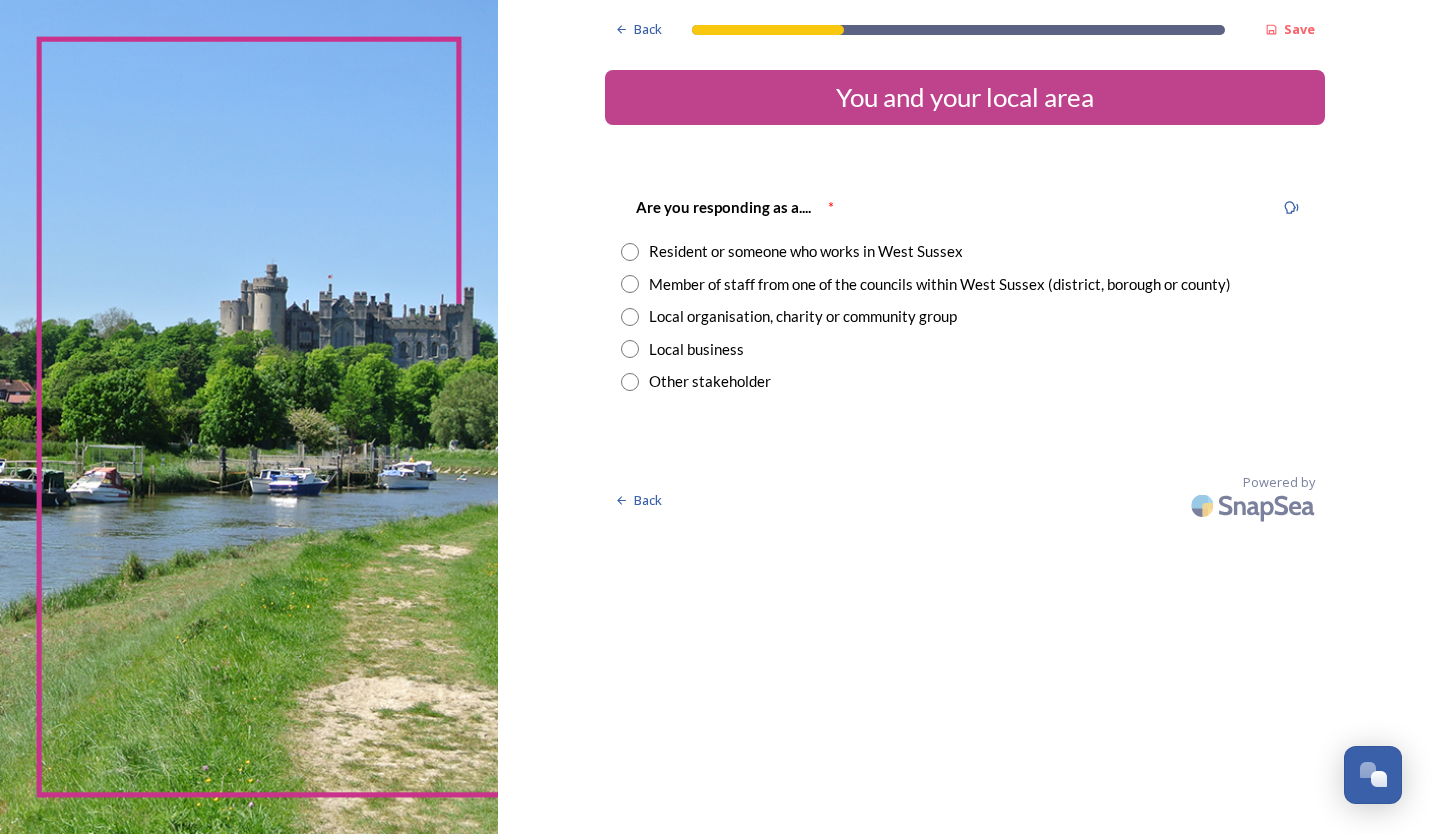 click at bounding box center (630, 284) 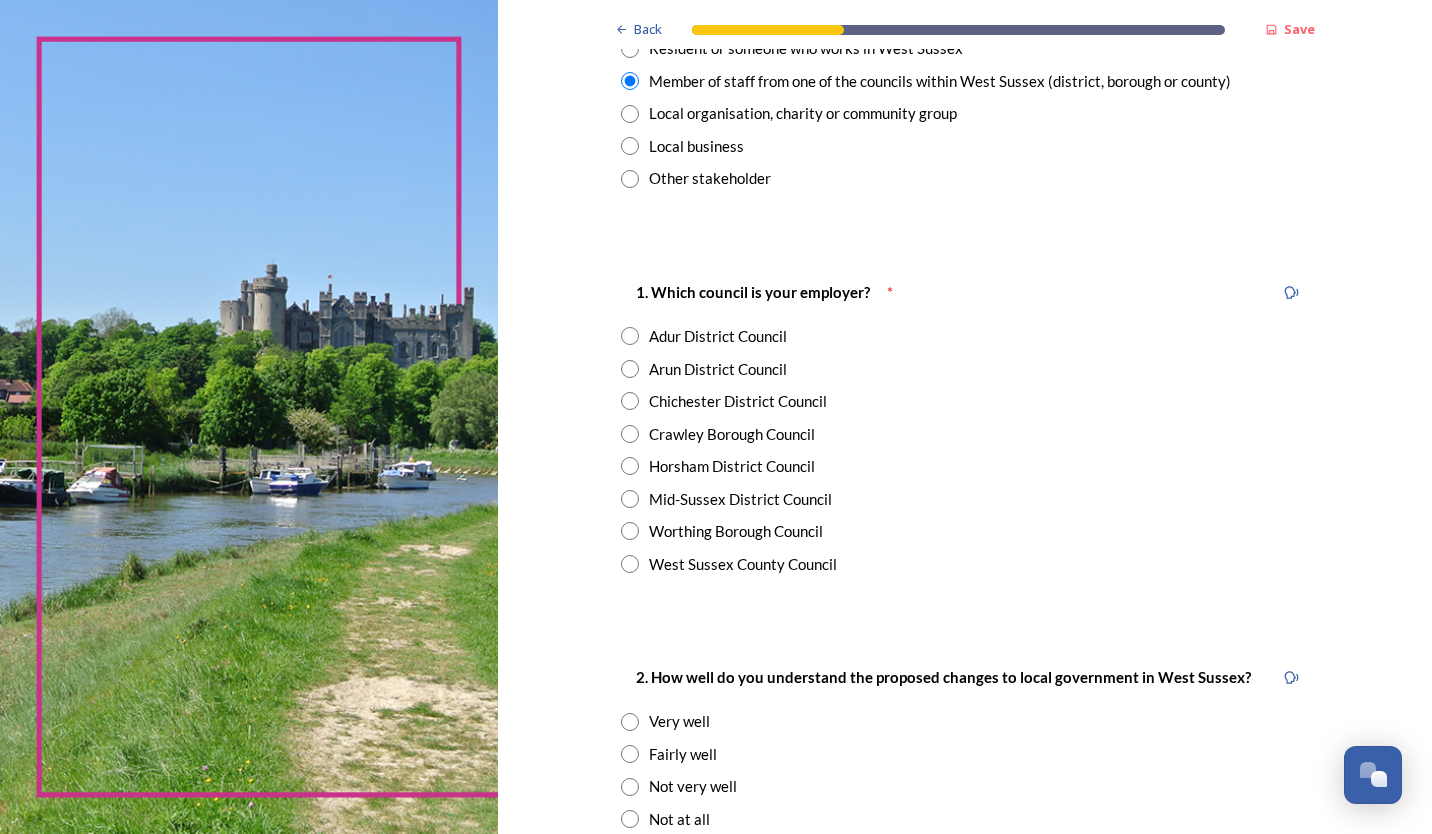 scroll, scrollTop: 300, scrollLeft: 0, axis: vertical 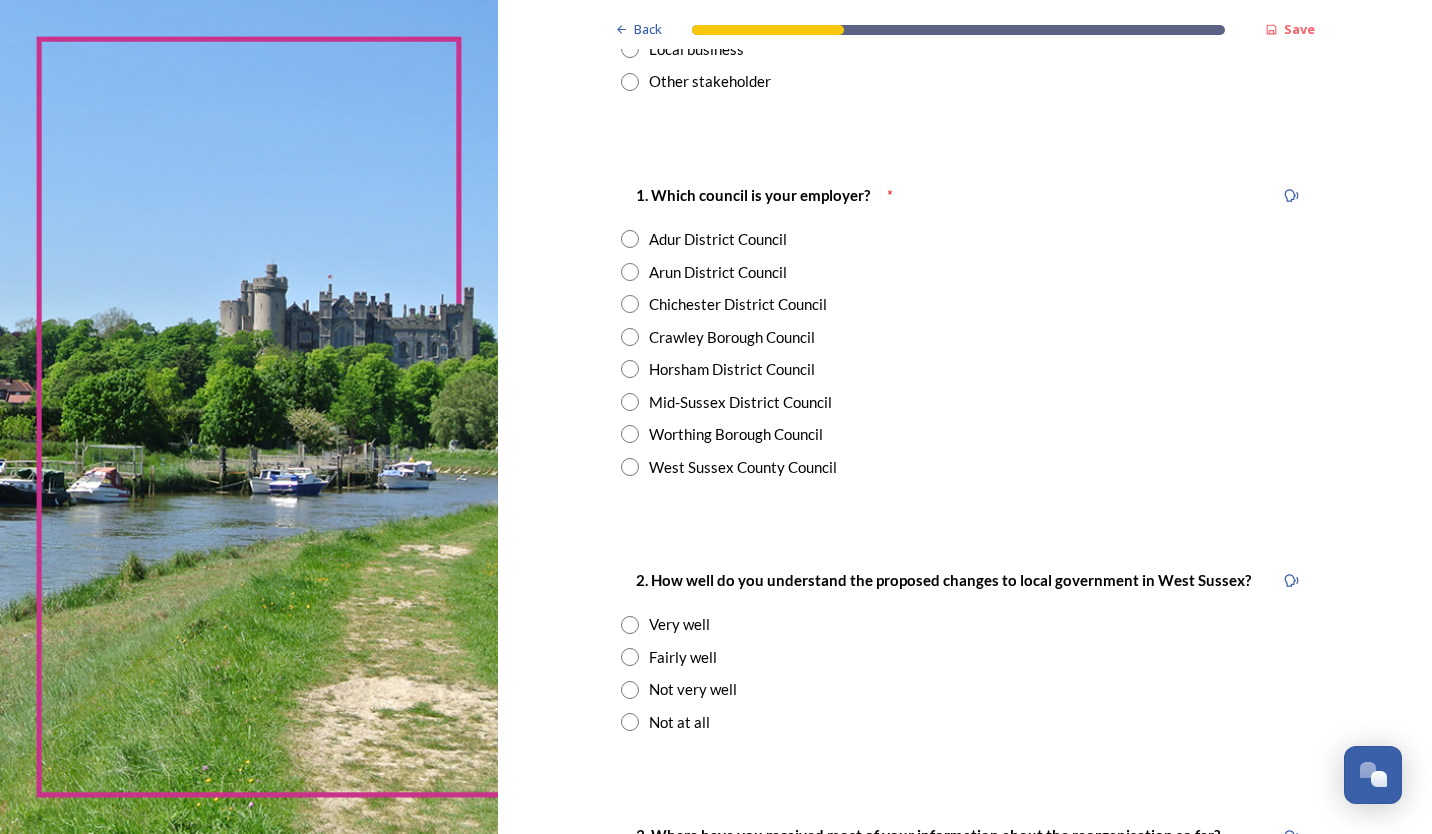 click at bounding box center (630, 402) 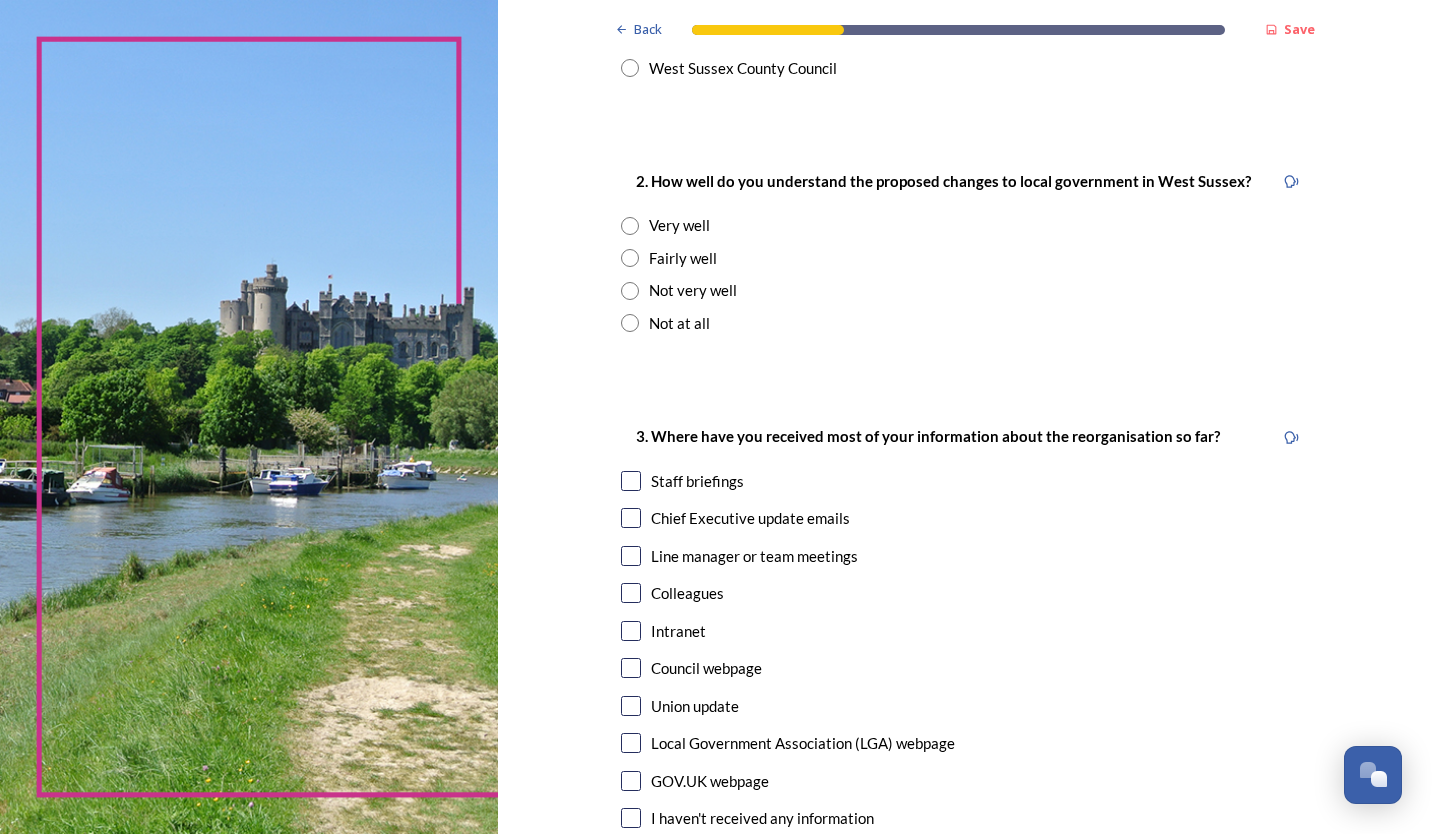 scroll, scrollTop: 700, scrollLeft: 0, axis: vertical 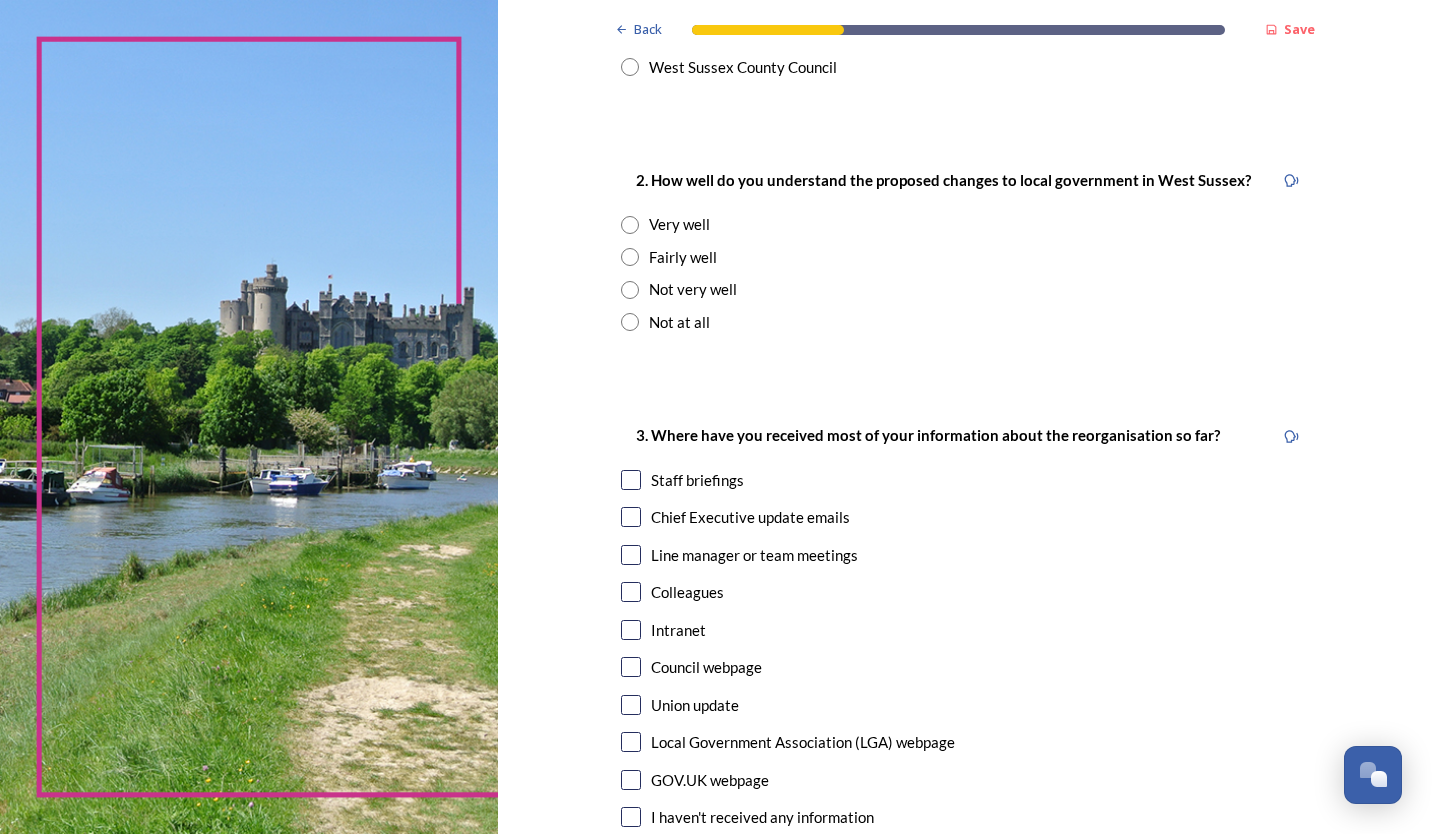 click at bounding box center (630, 257) 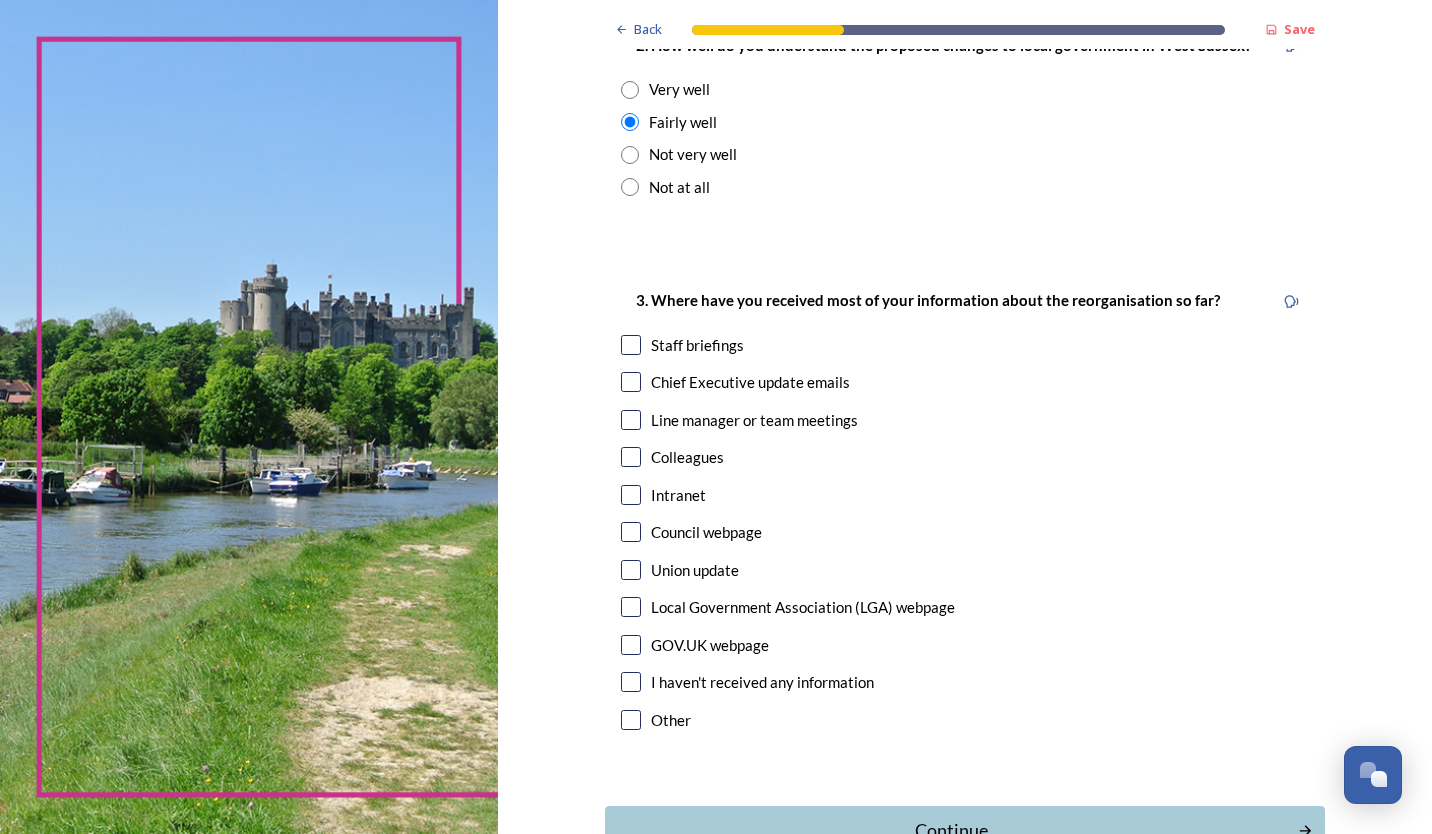 scroll, scrollTop: 900, scrollLeft: 0, axis: vertical 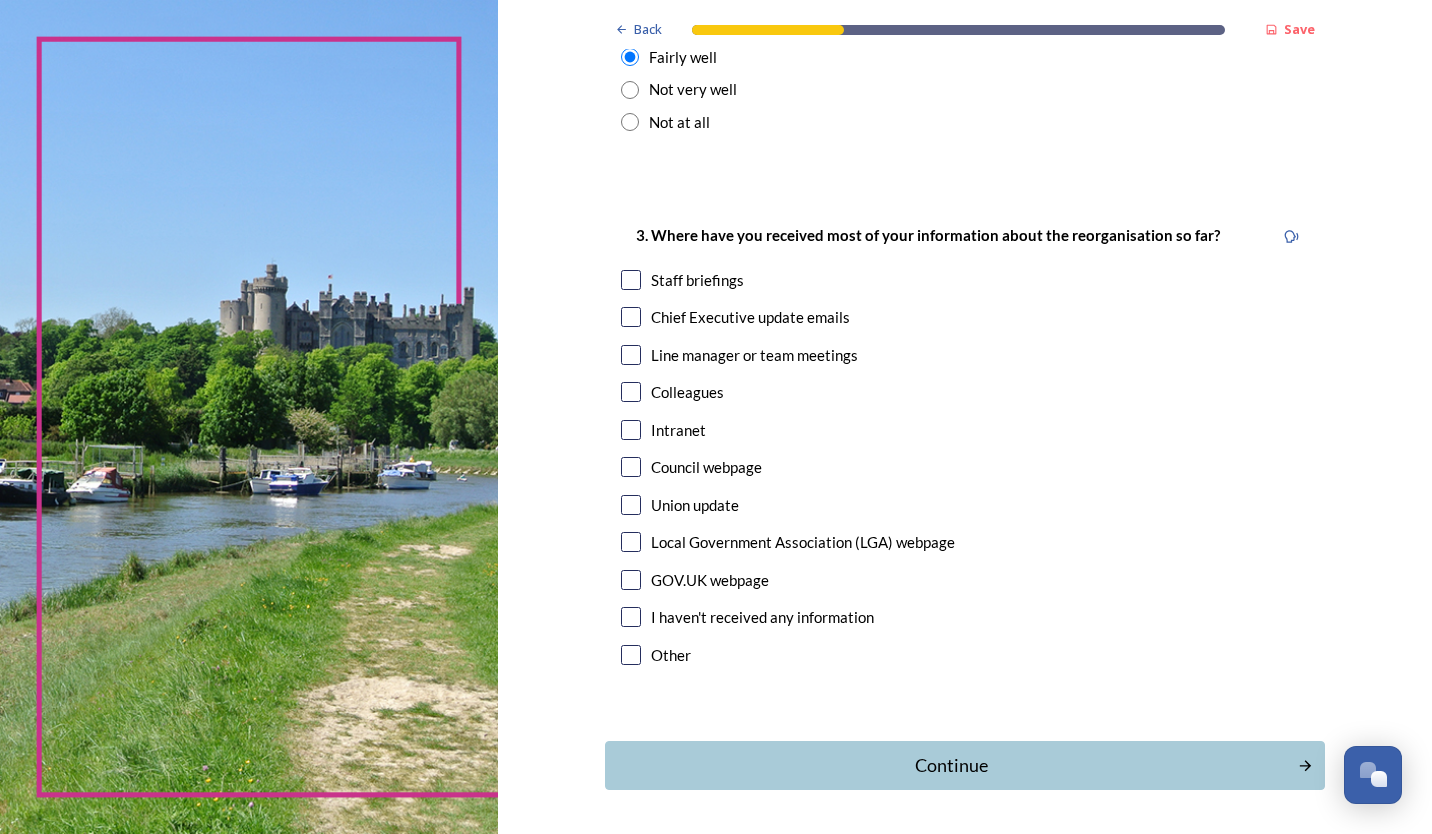 click at bounding box center [631, 280] 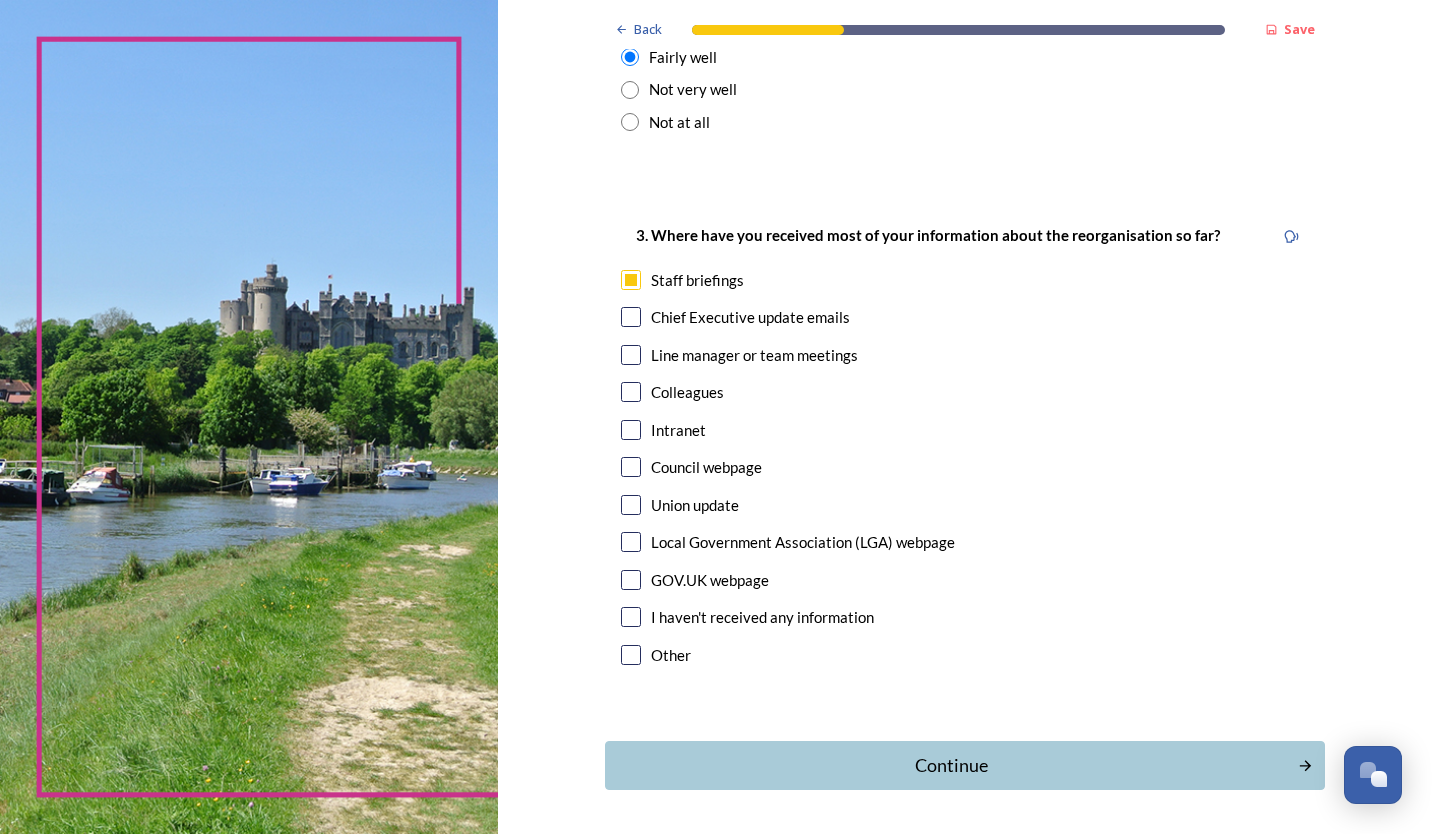 click at bounding box center (631, 317) 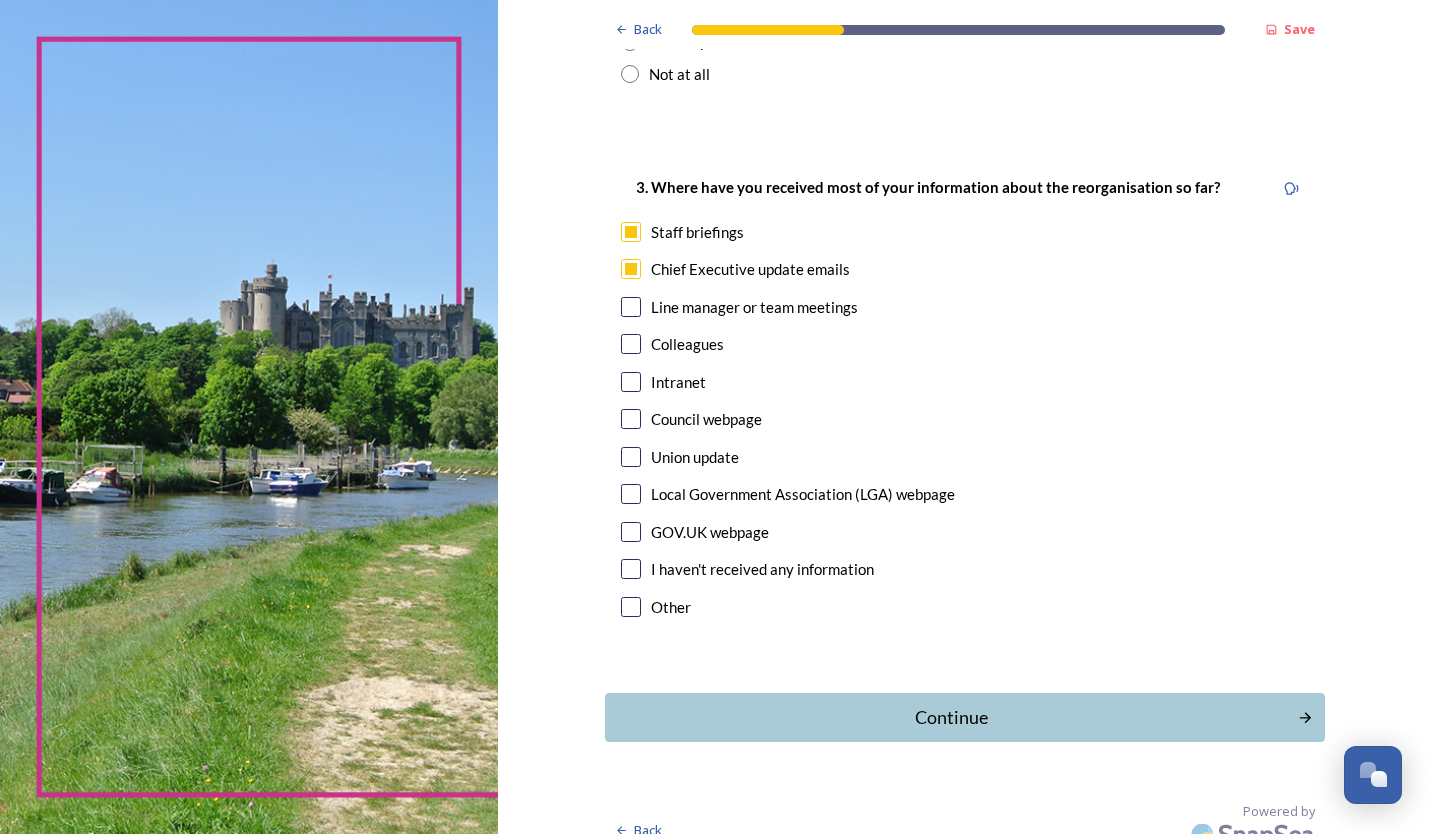 scroll, scrollTop: 971, scrollLeft: 0, axis: vertical 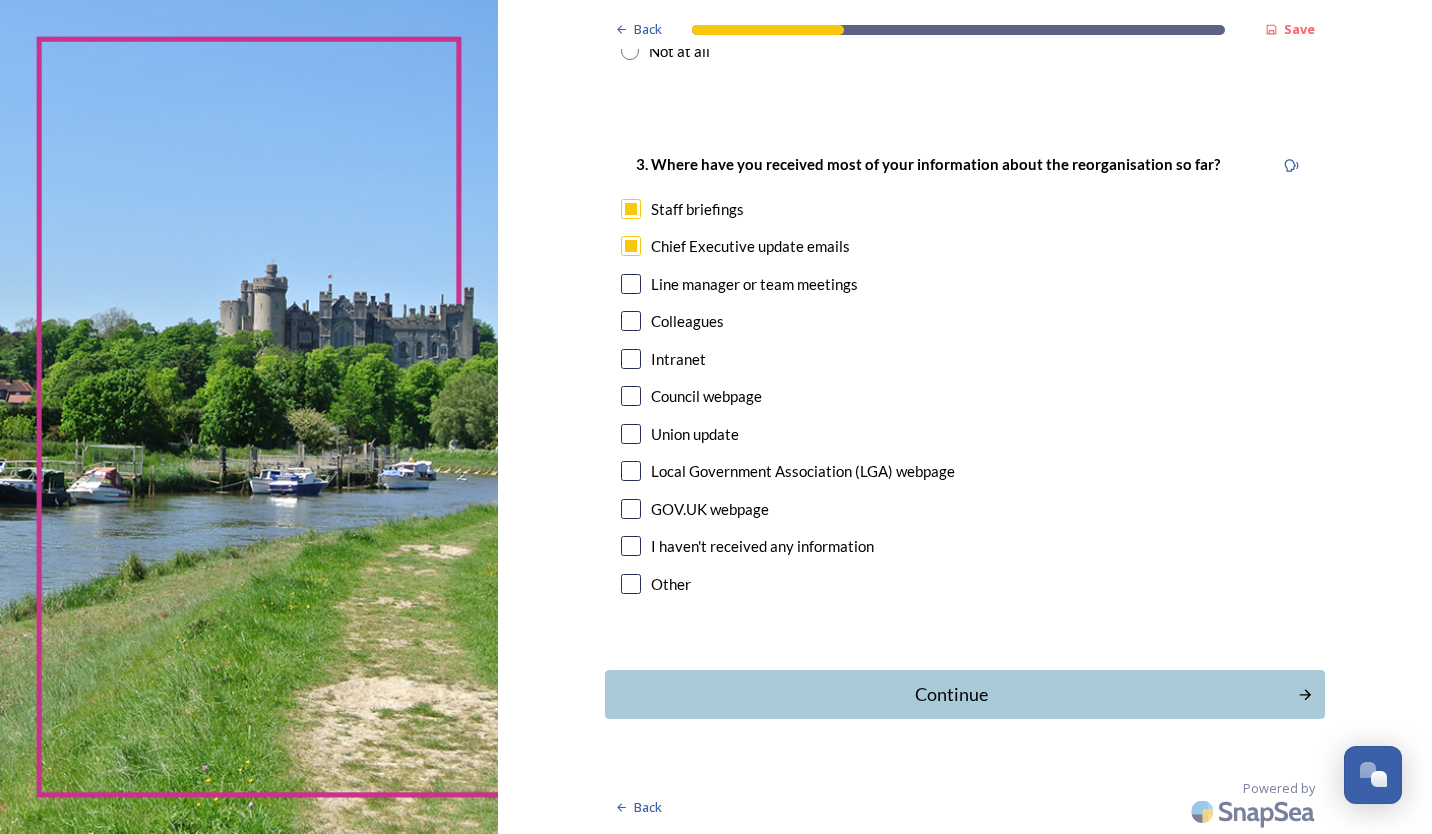 click at bounding box center [631, 321] 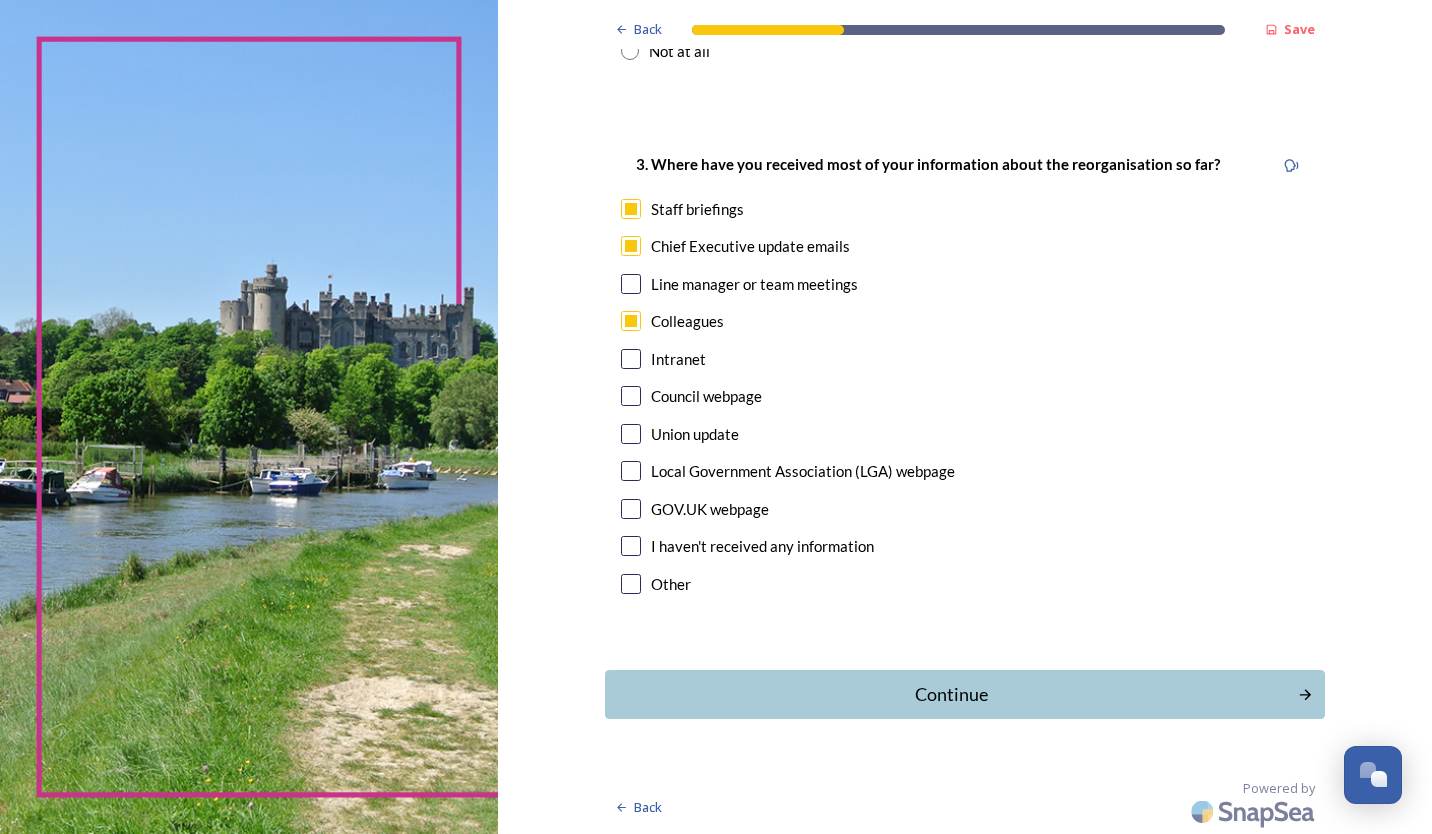 click at bounding box center (631, 509) 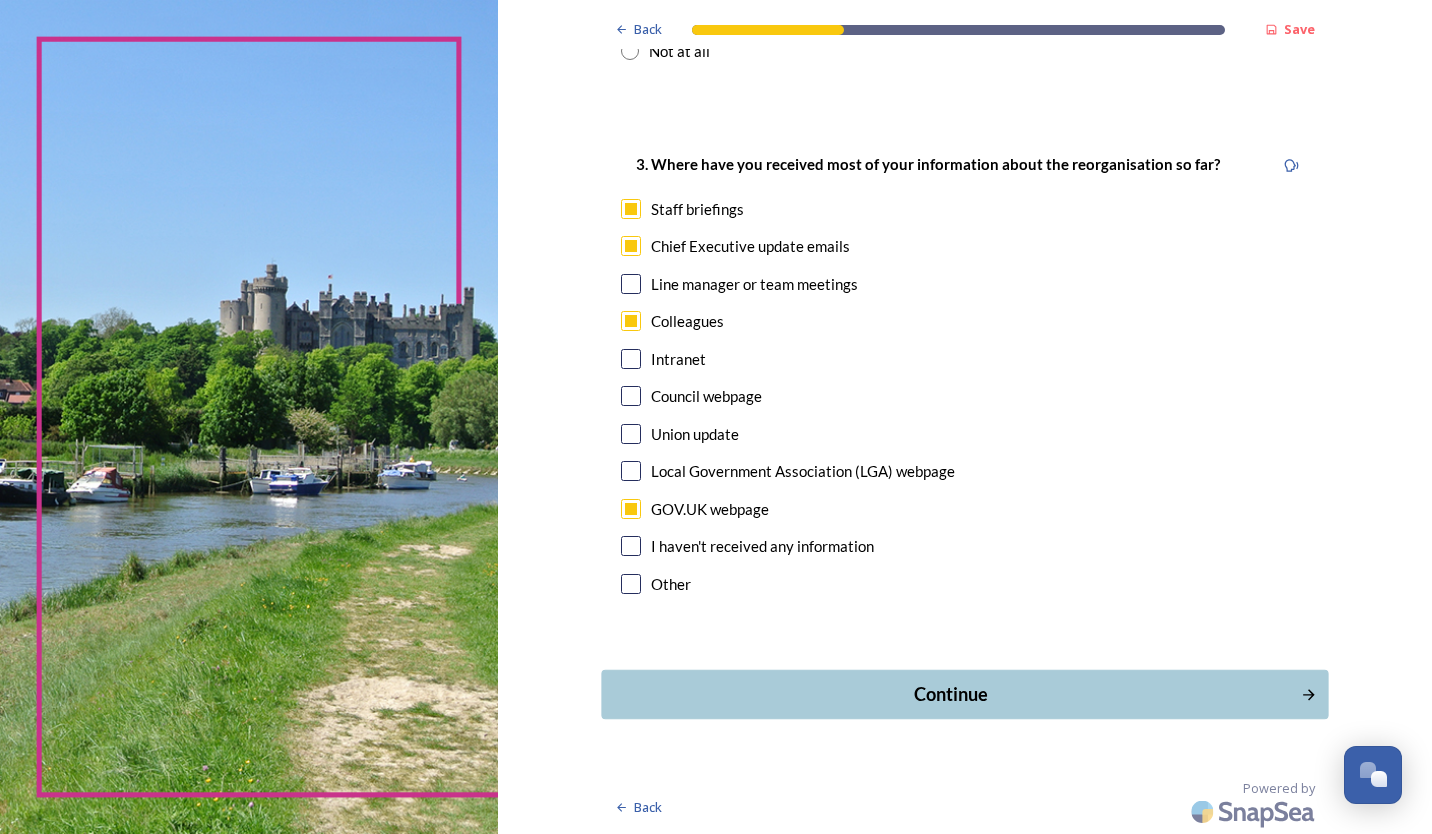click on "Continue" at bounding box center (951, 694) 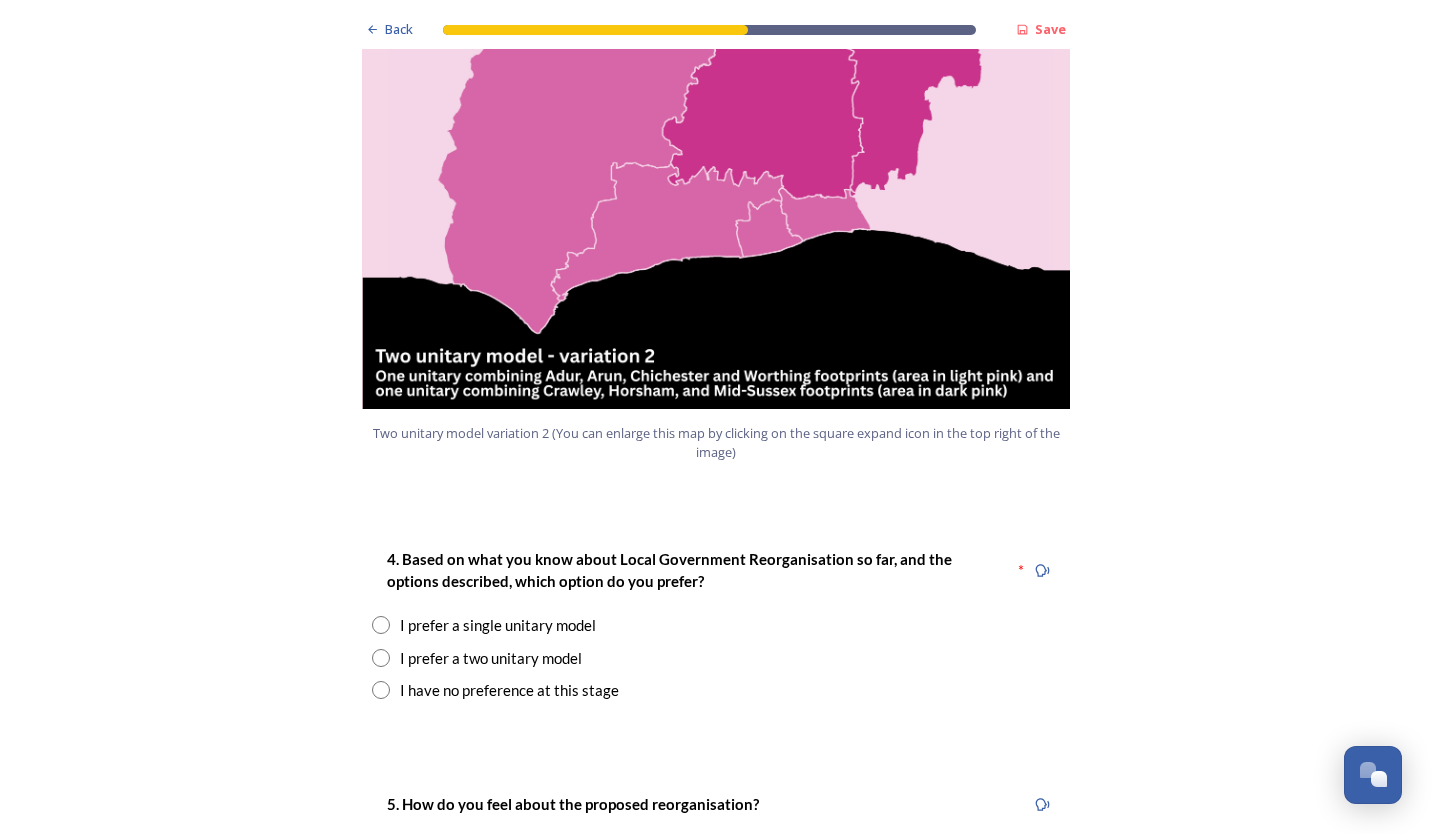 scroll, scrollTop: 2400, scrollLeft: 0, axis: vertical 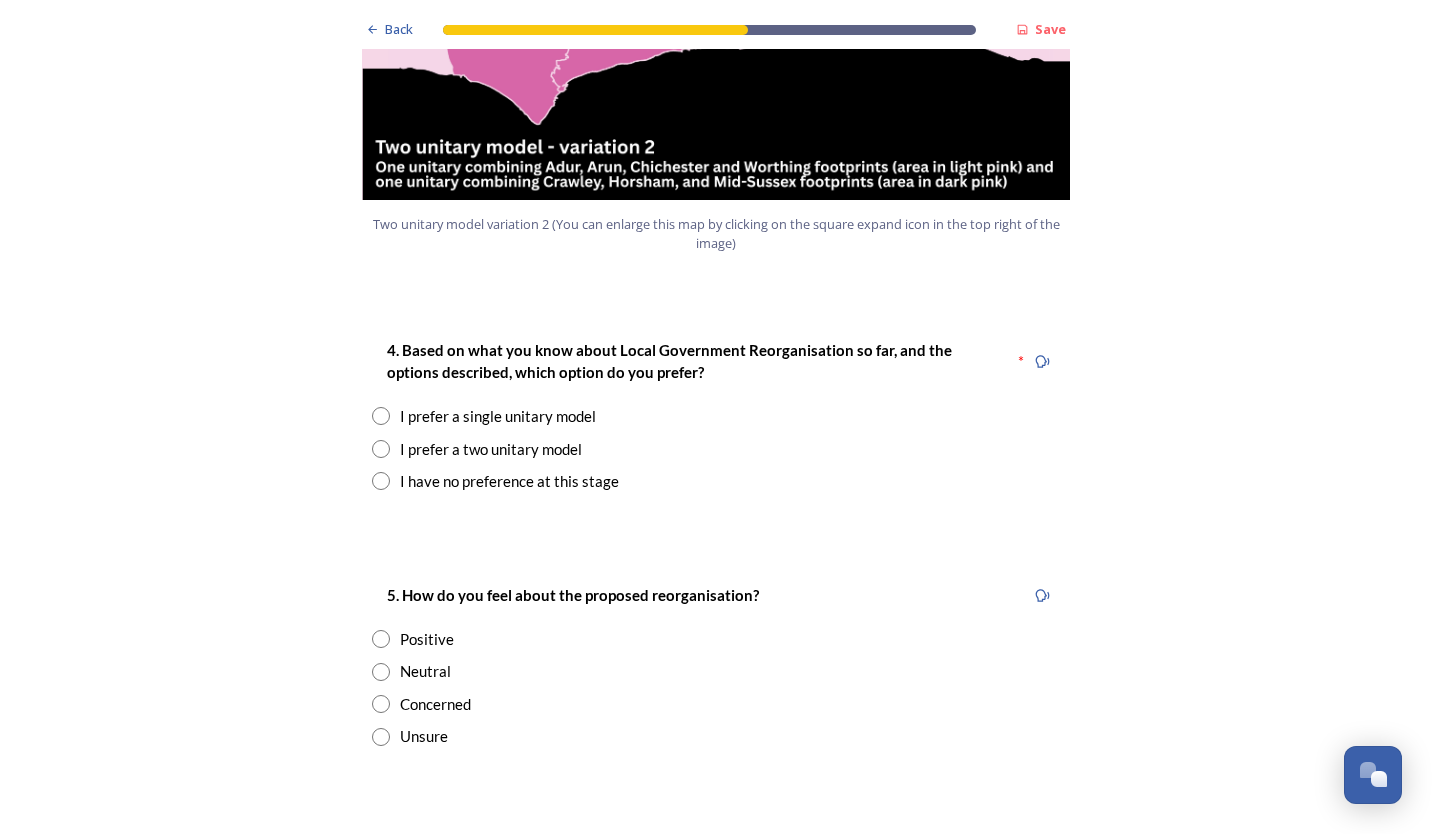 click at bounding box center (381, 449) 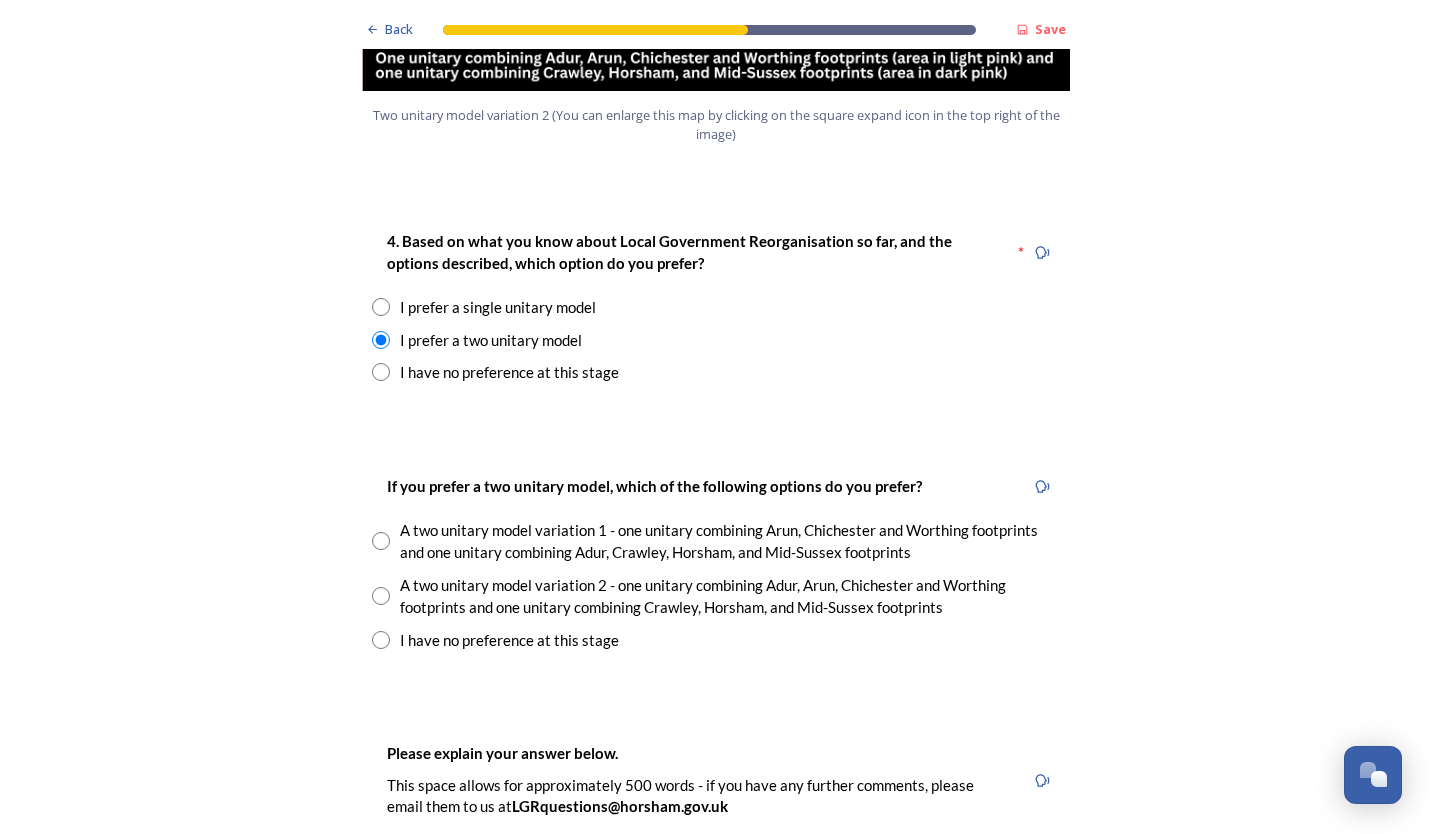 scroll, scrollTop: 2600, scrollLeft: 0, axis: vertical 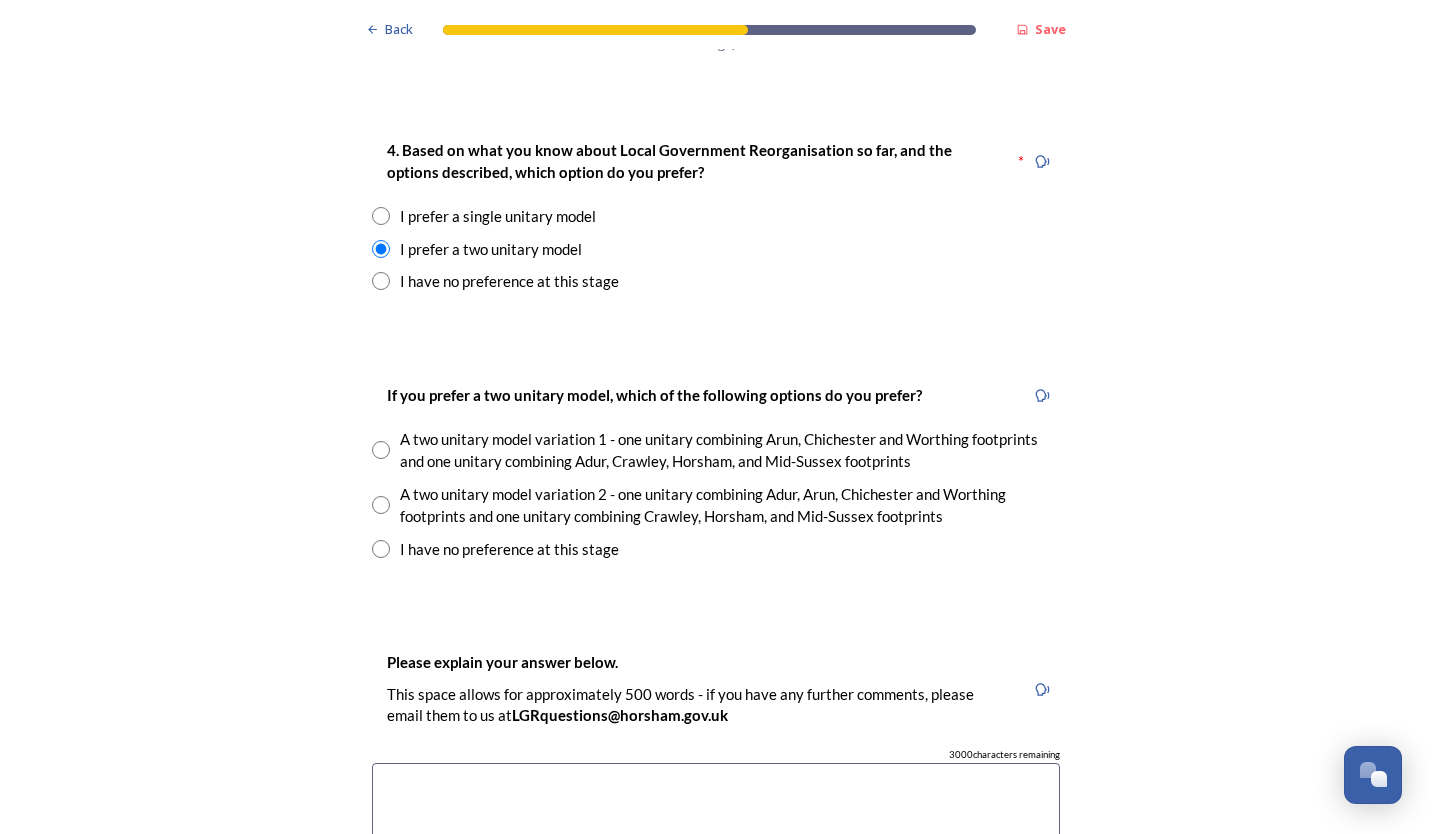 click at bounding box center (381, 505) 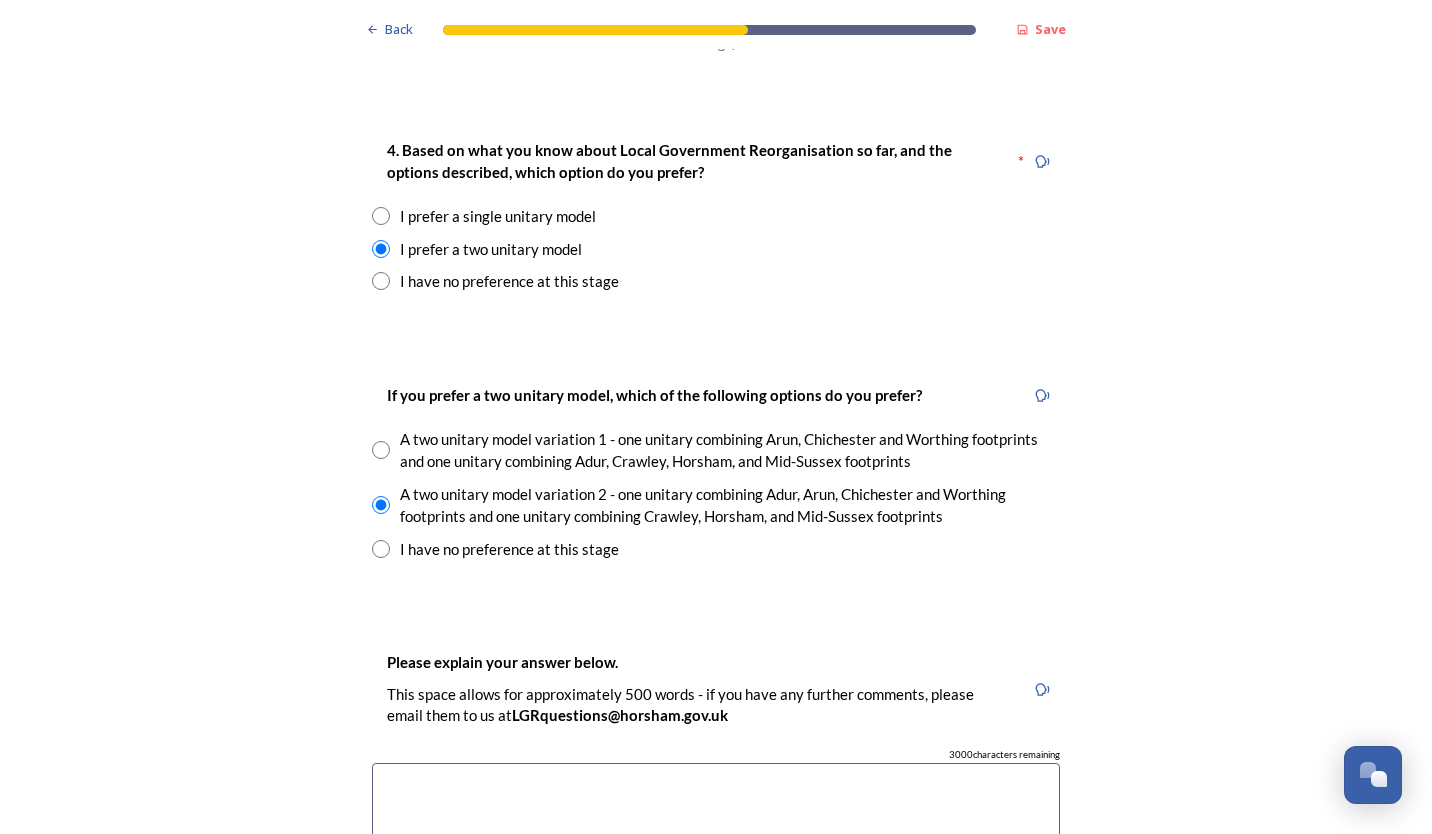 scroll, scrollTop: 3000, scrollLeft: 0, axis: vertical 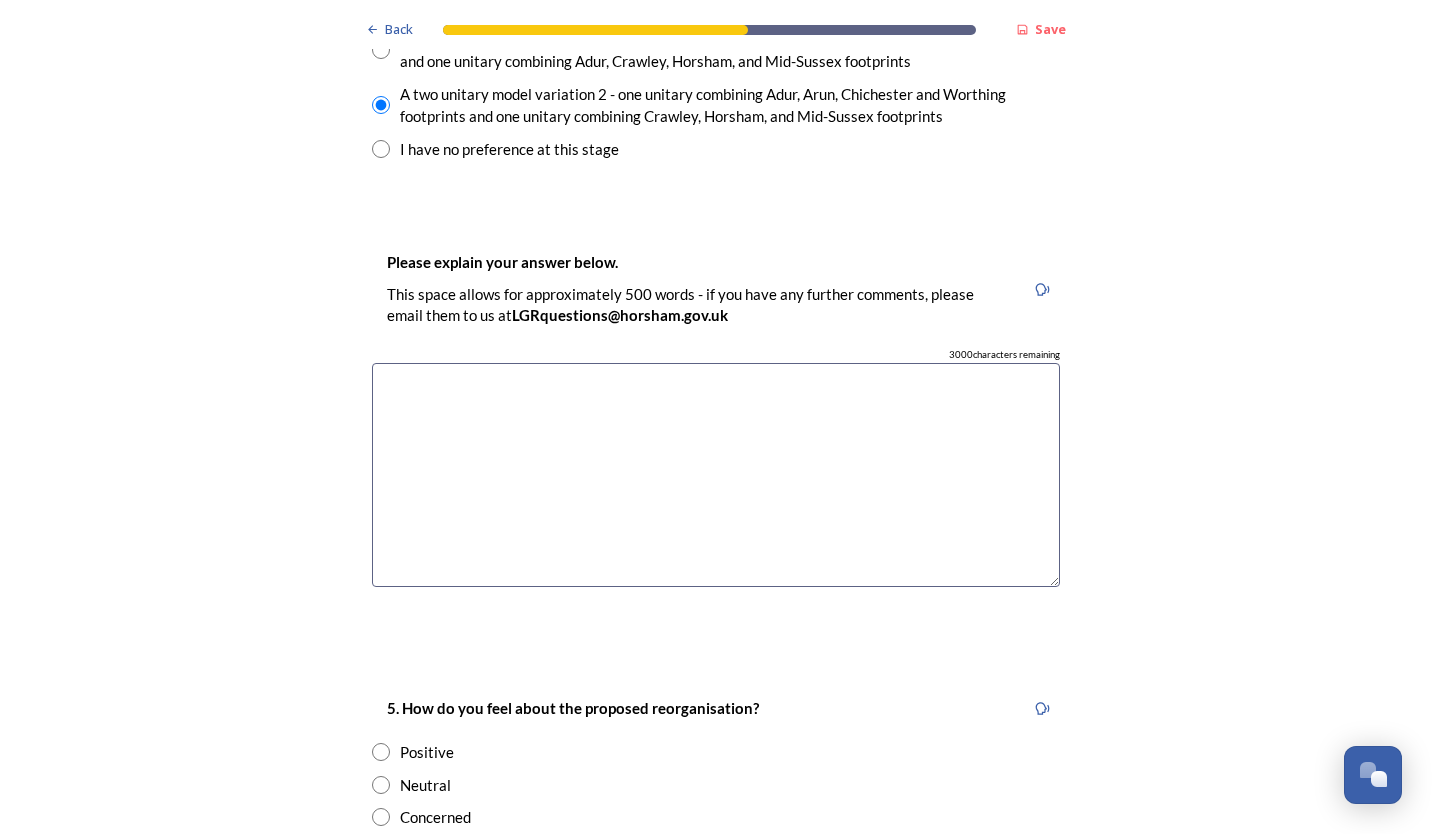 click at bounding box center [716, 475] 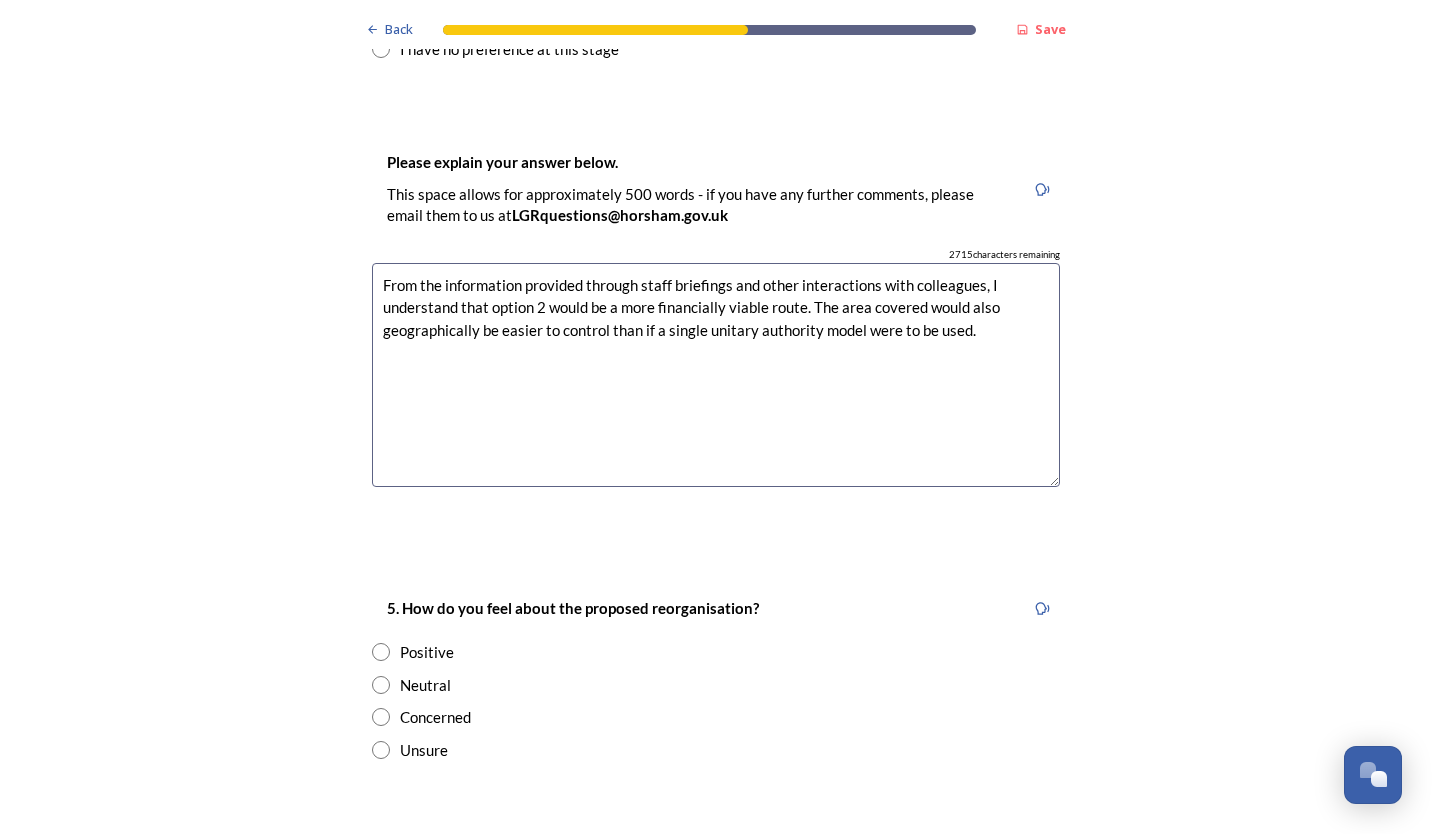 scroll, scrollTop: 3500, scrollLeft: 0, axis: vertical 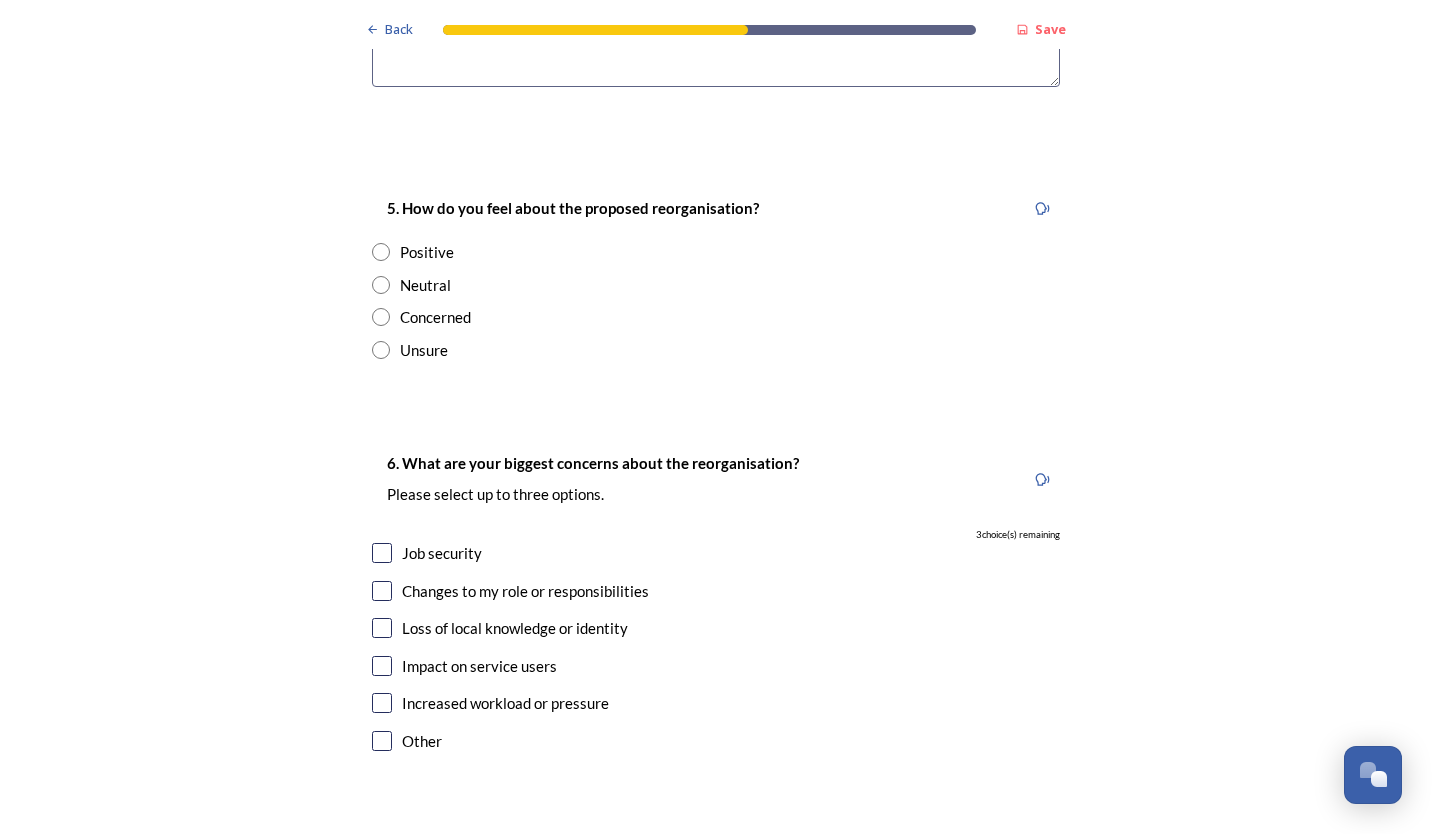 type on "From the information provided through staff briefings and other interactions with colleagues, I understand that option 2 would be a more financially viable route. The area covered would also geographically be easier to control than if a single unitary authority model were to be used." 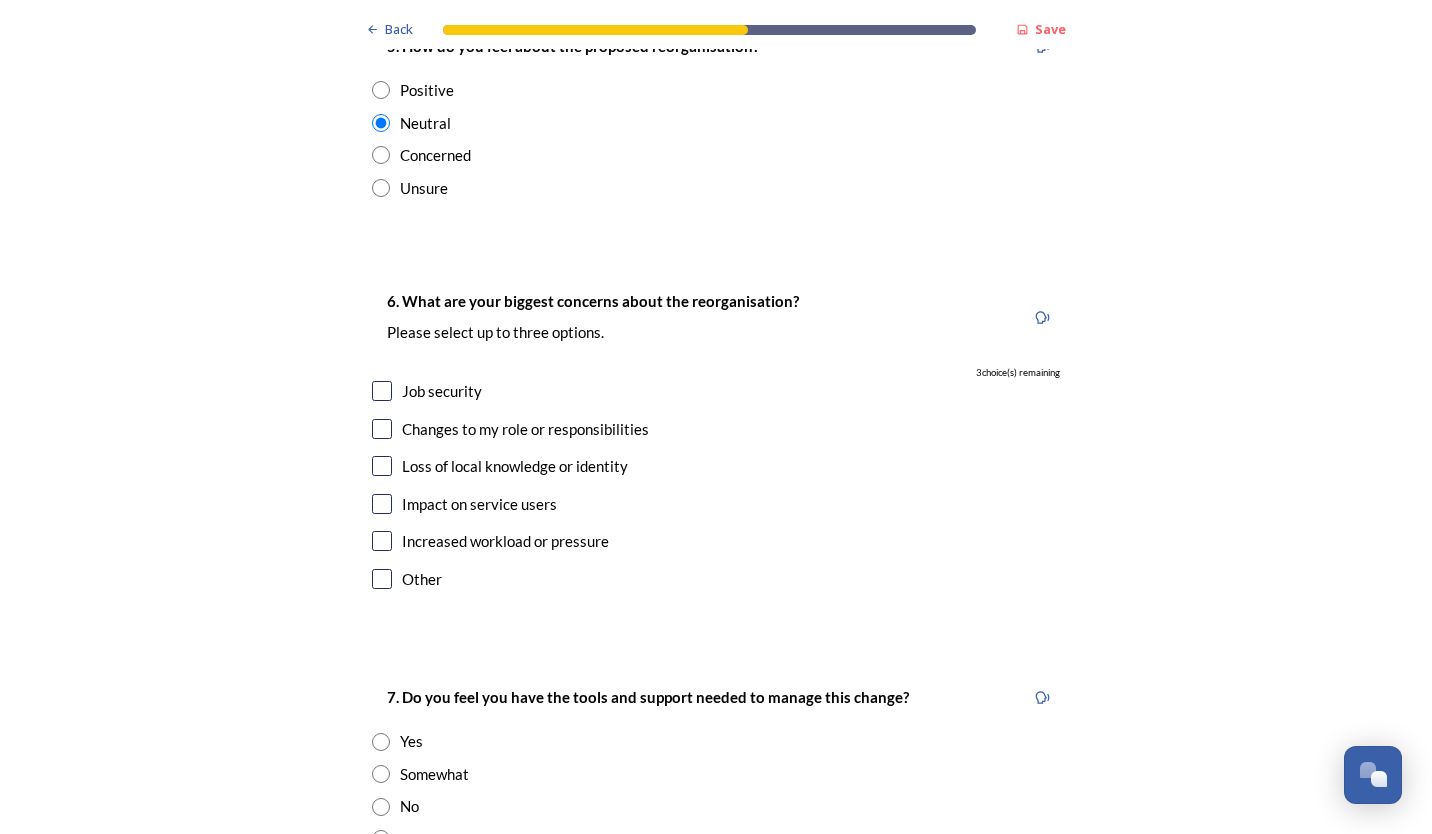 scroll, scrollTop: 3800, scrollLeft: 0, axis: vertical 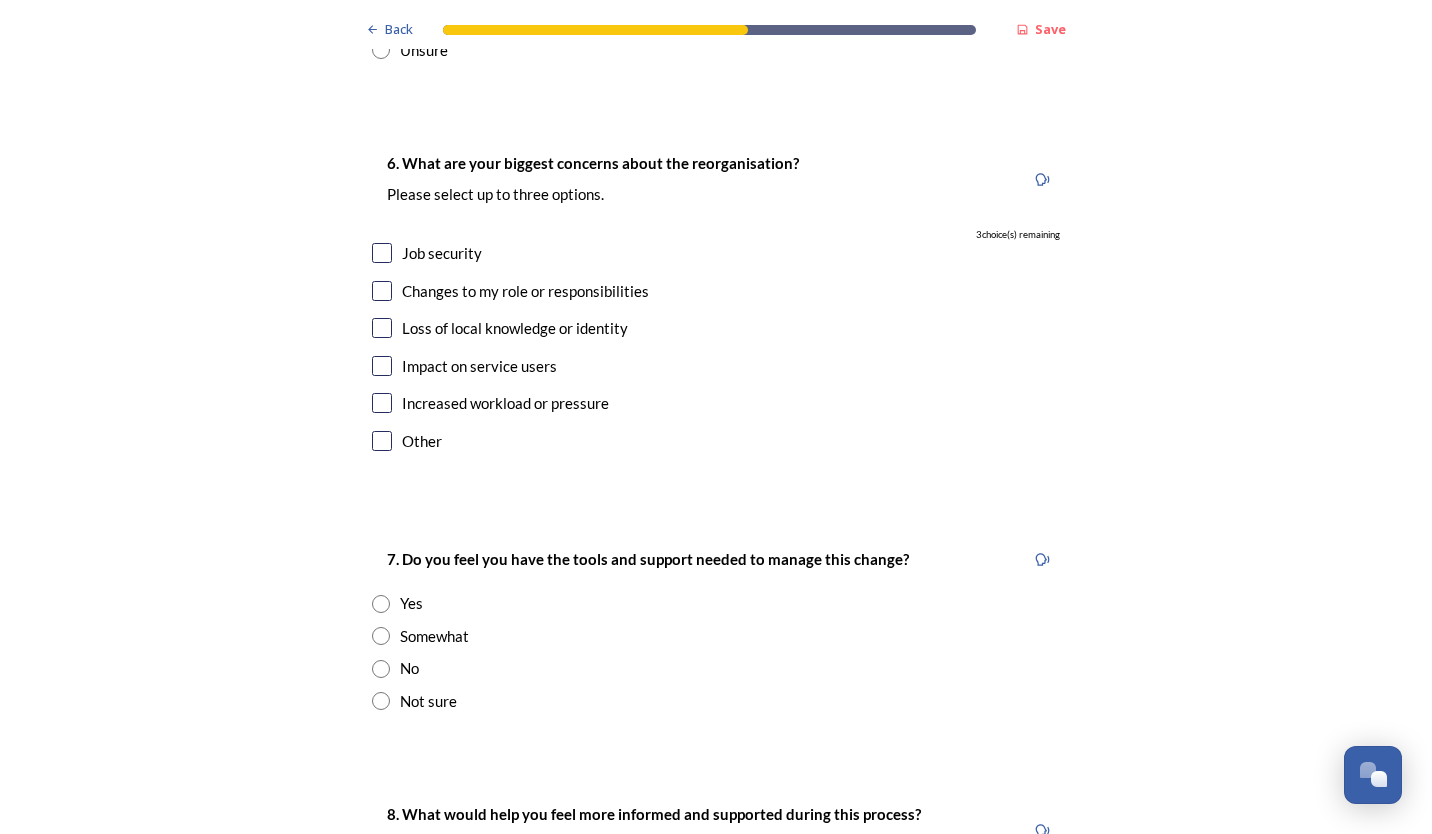 click at bounding box center (382, 328) 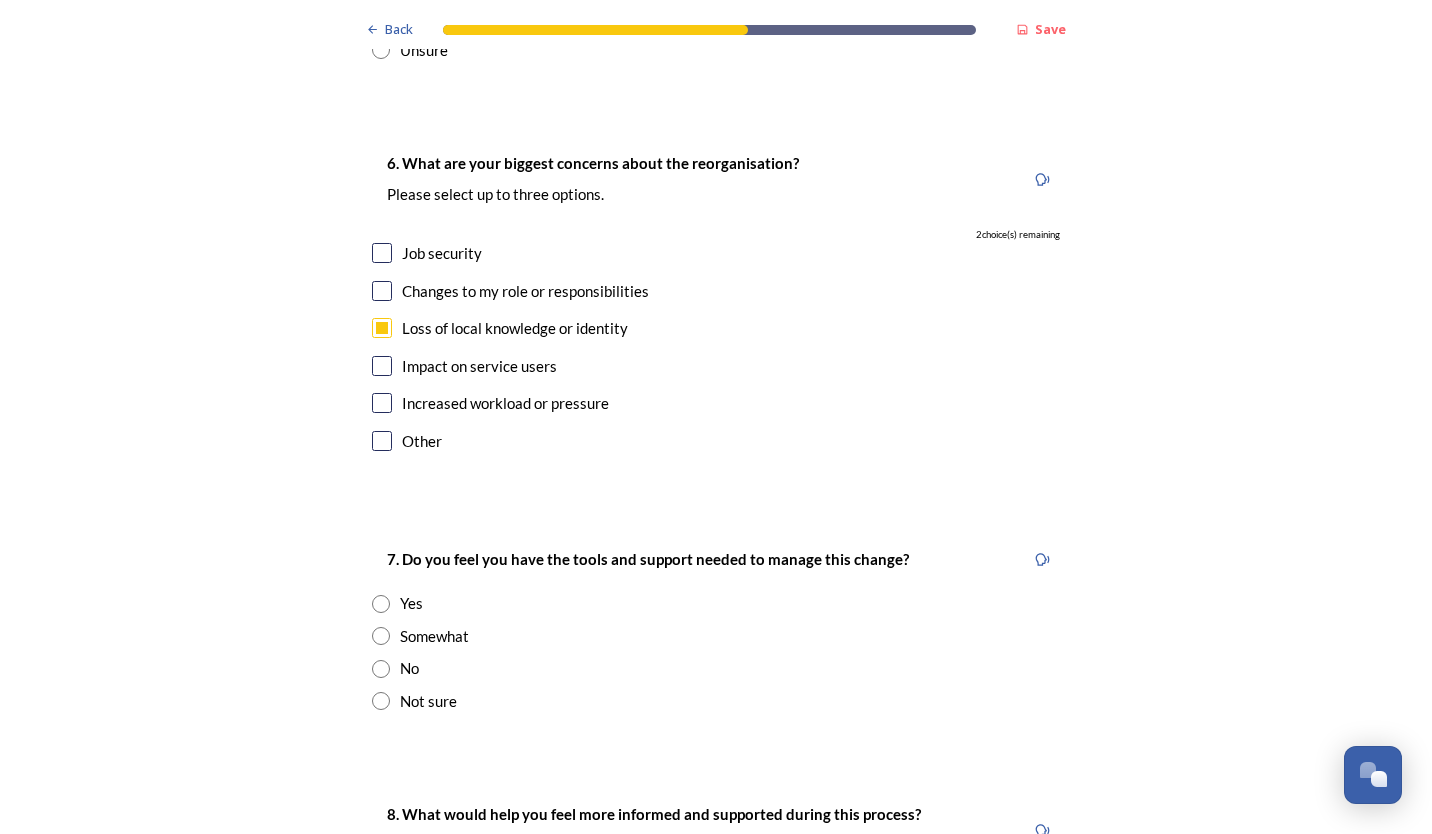 click at bounding box center (382, 403) 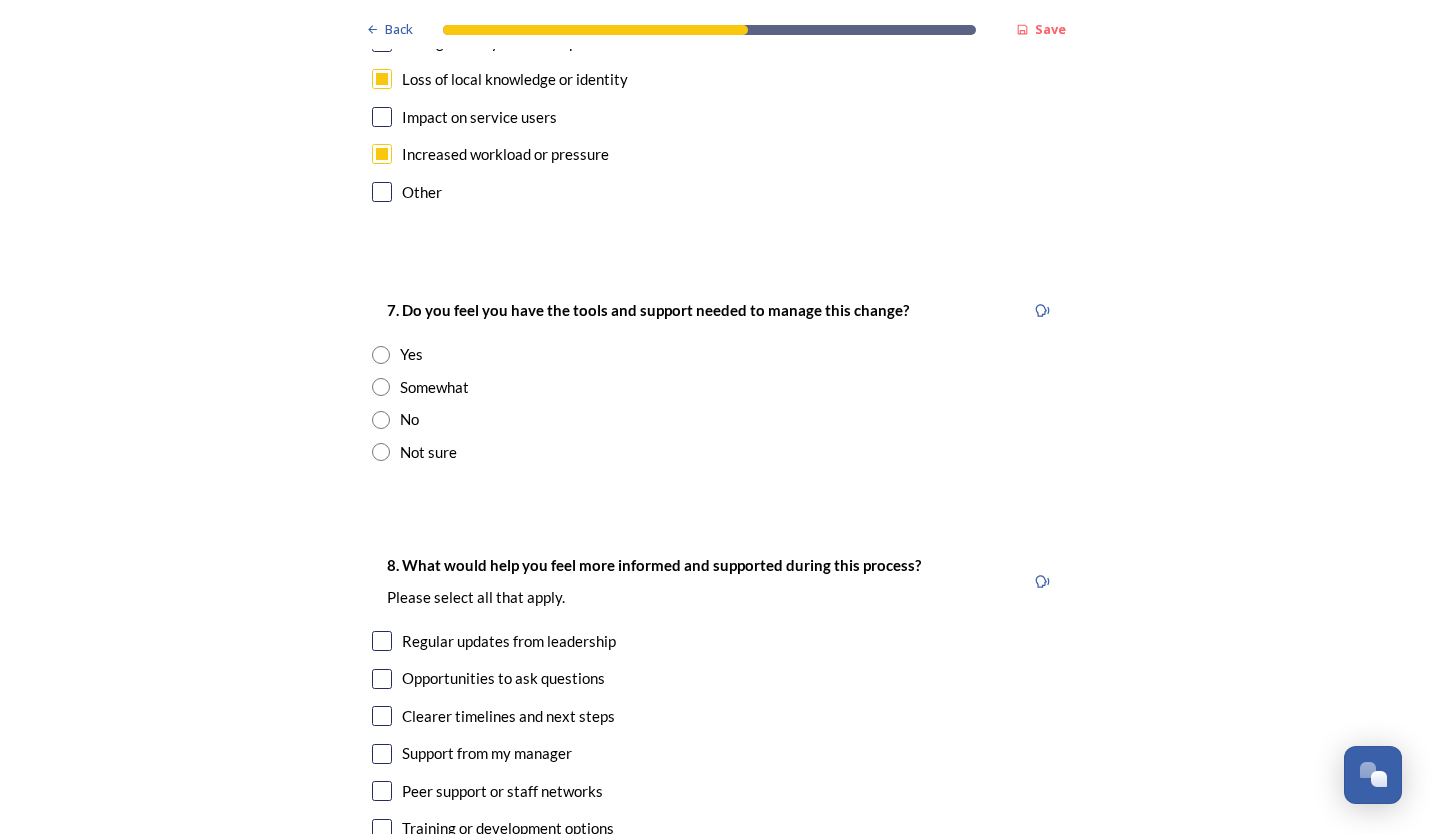 scroll, scrollTop: 4200, scrollLeft: 0, axis: vertical 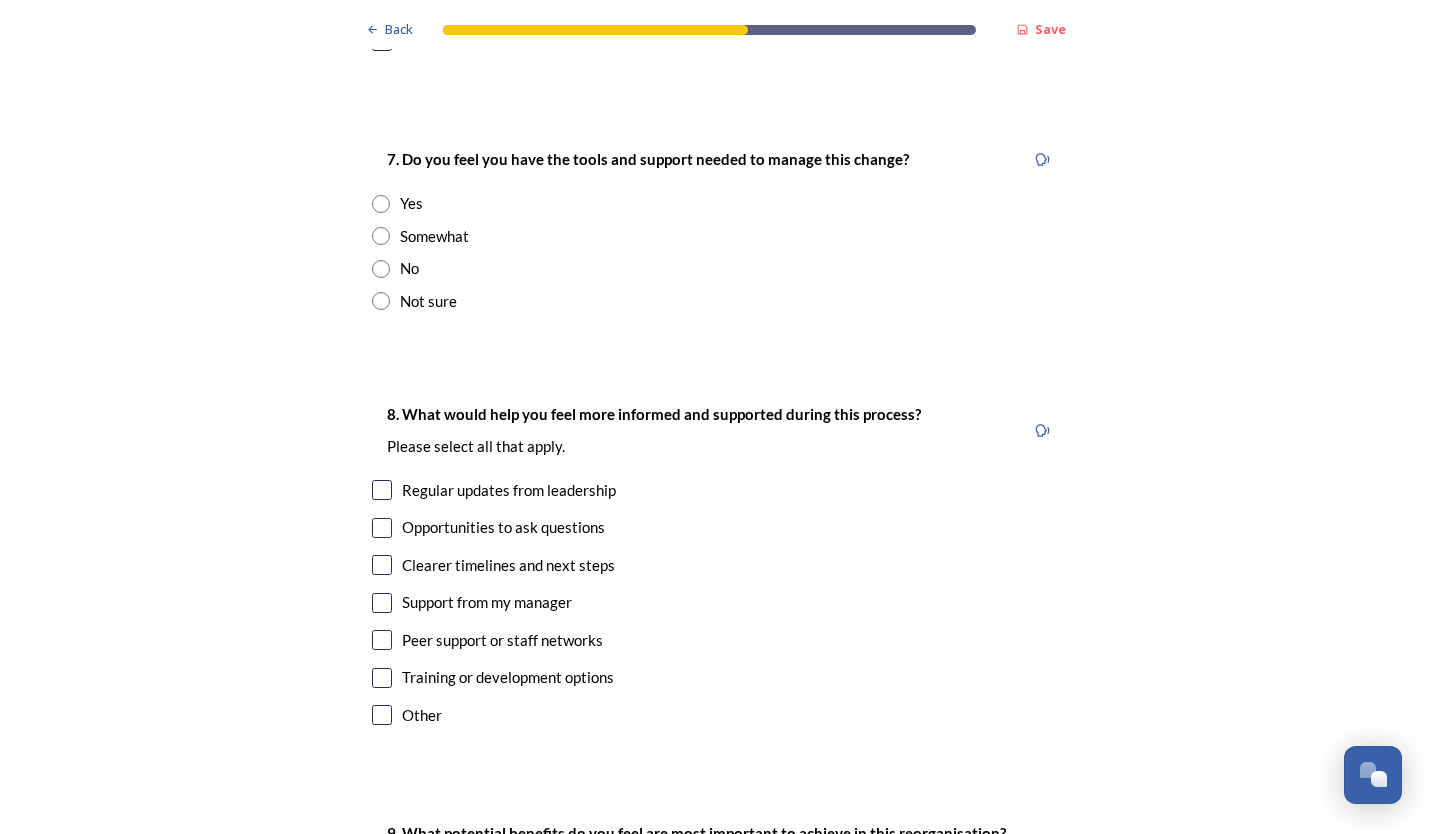 click at bounding box center [381, 204] 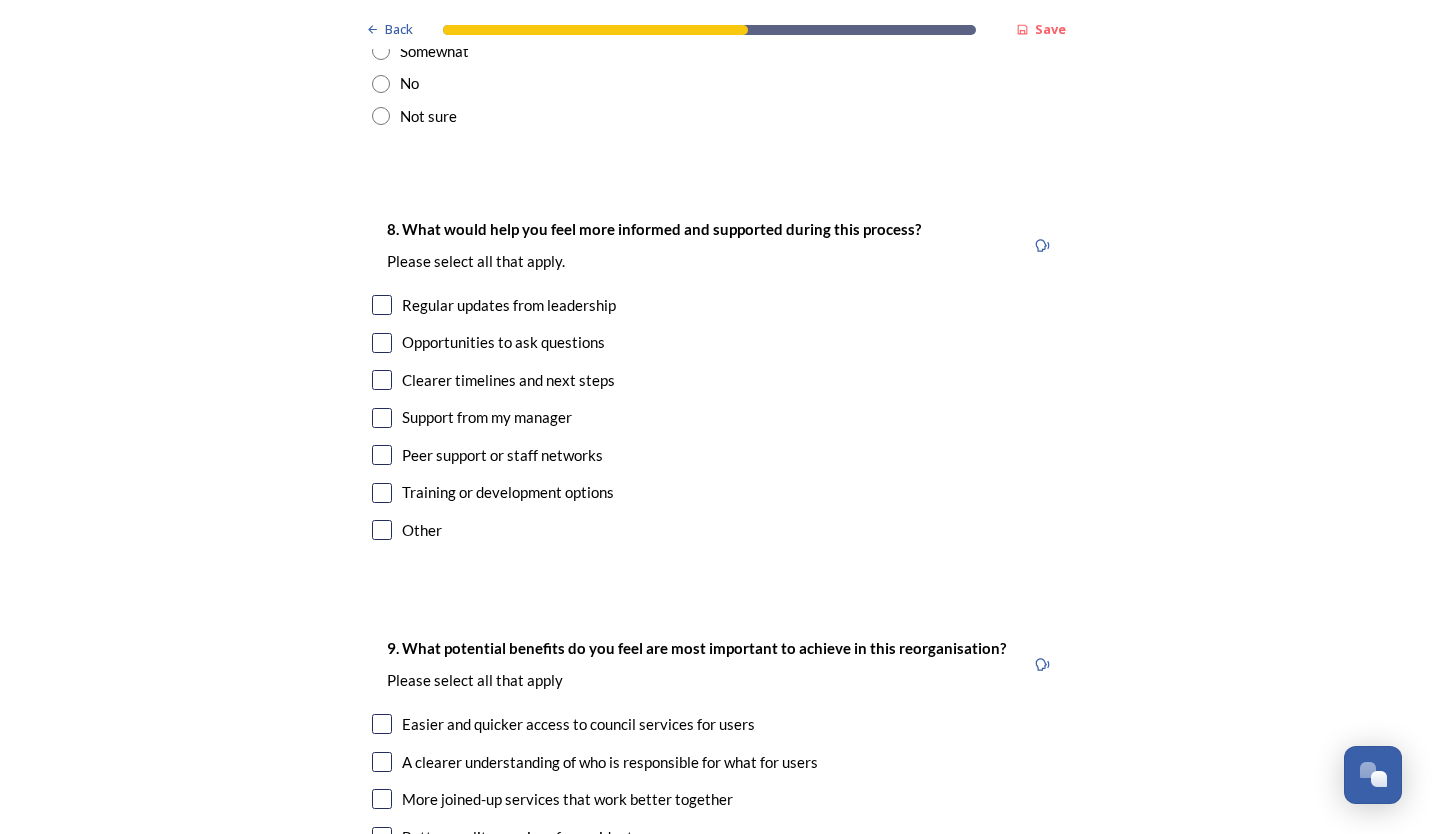 scroll, scrollTop: 4500, scrollLeft: 0, axis: vertical 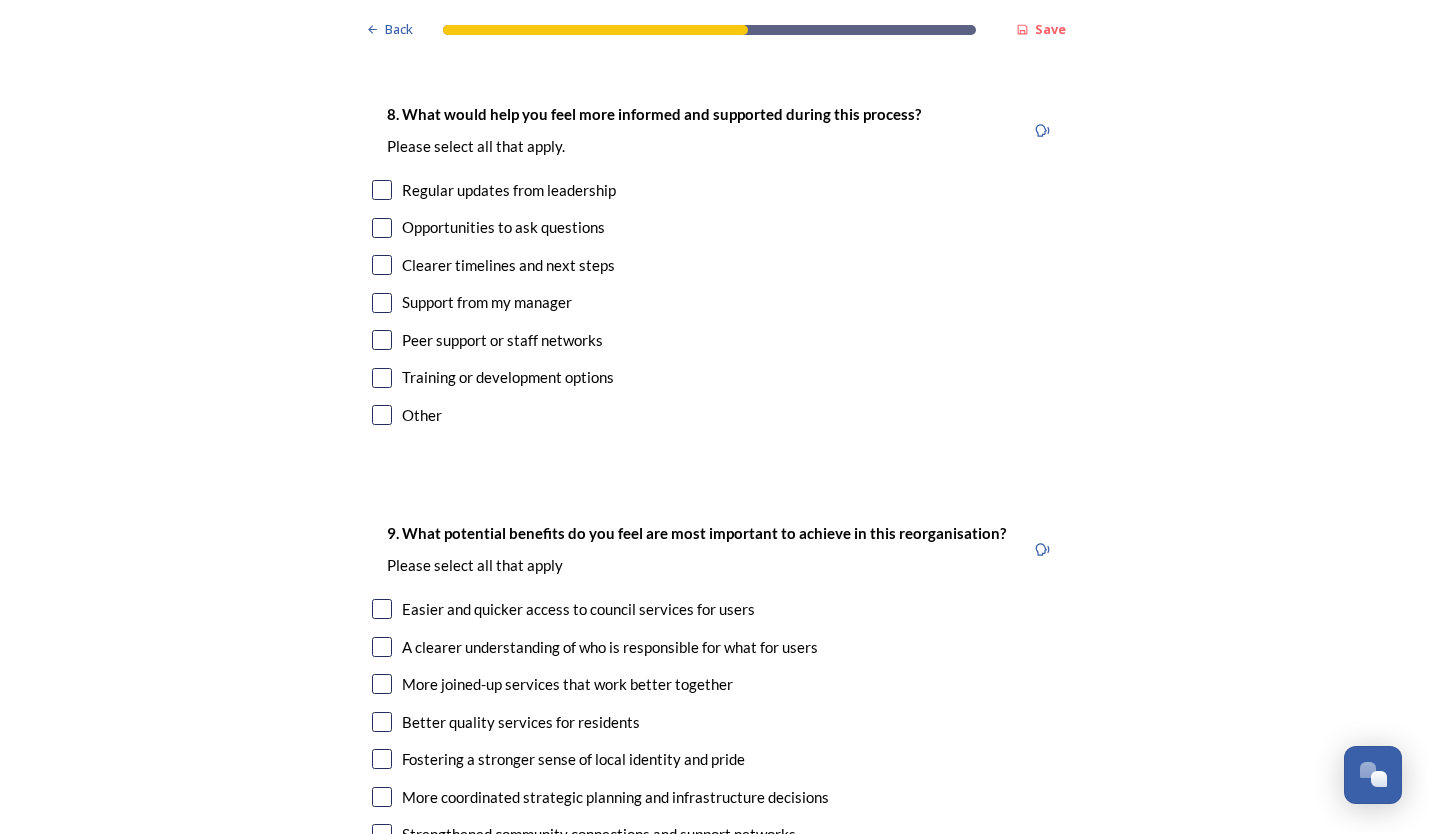 click at bounding box center [382, 228] 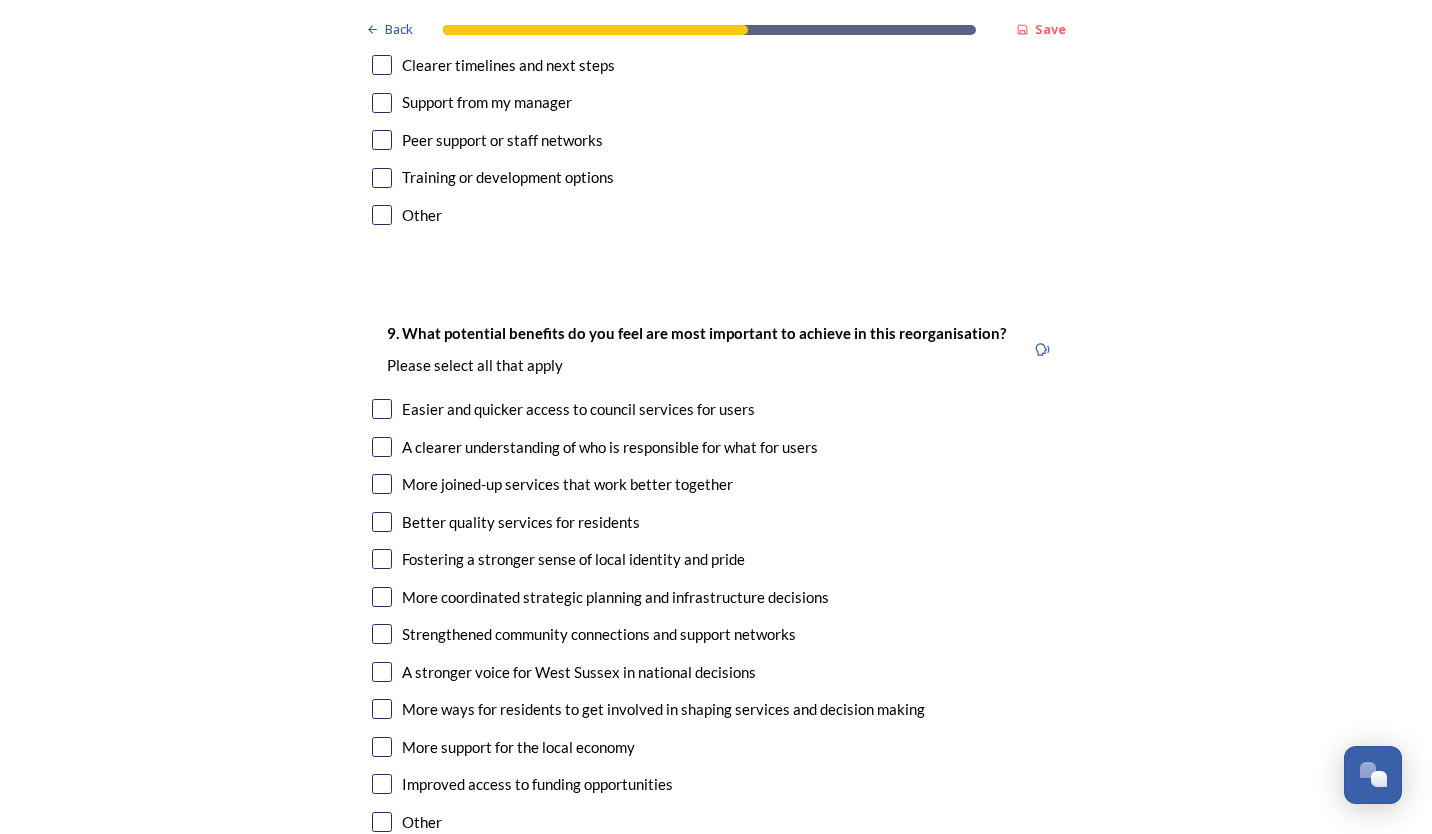 scroll, scrollTop: 4600, scrollLeft: 0, axis: vertical 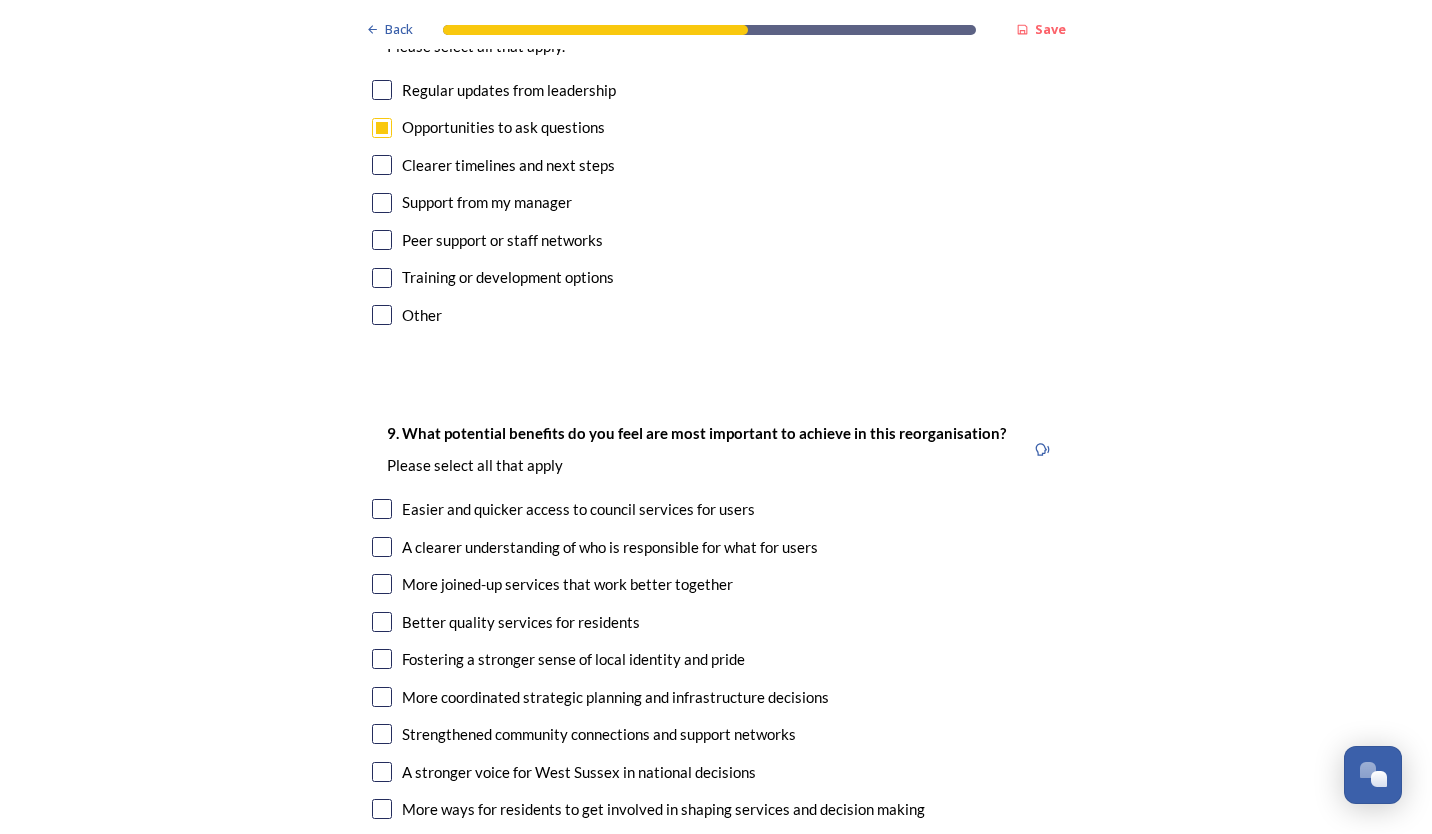 click at bounding box center (382, 278) 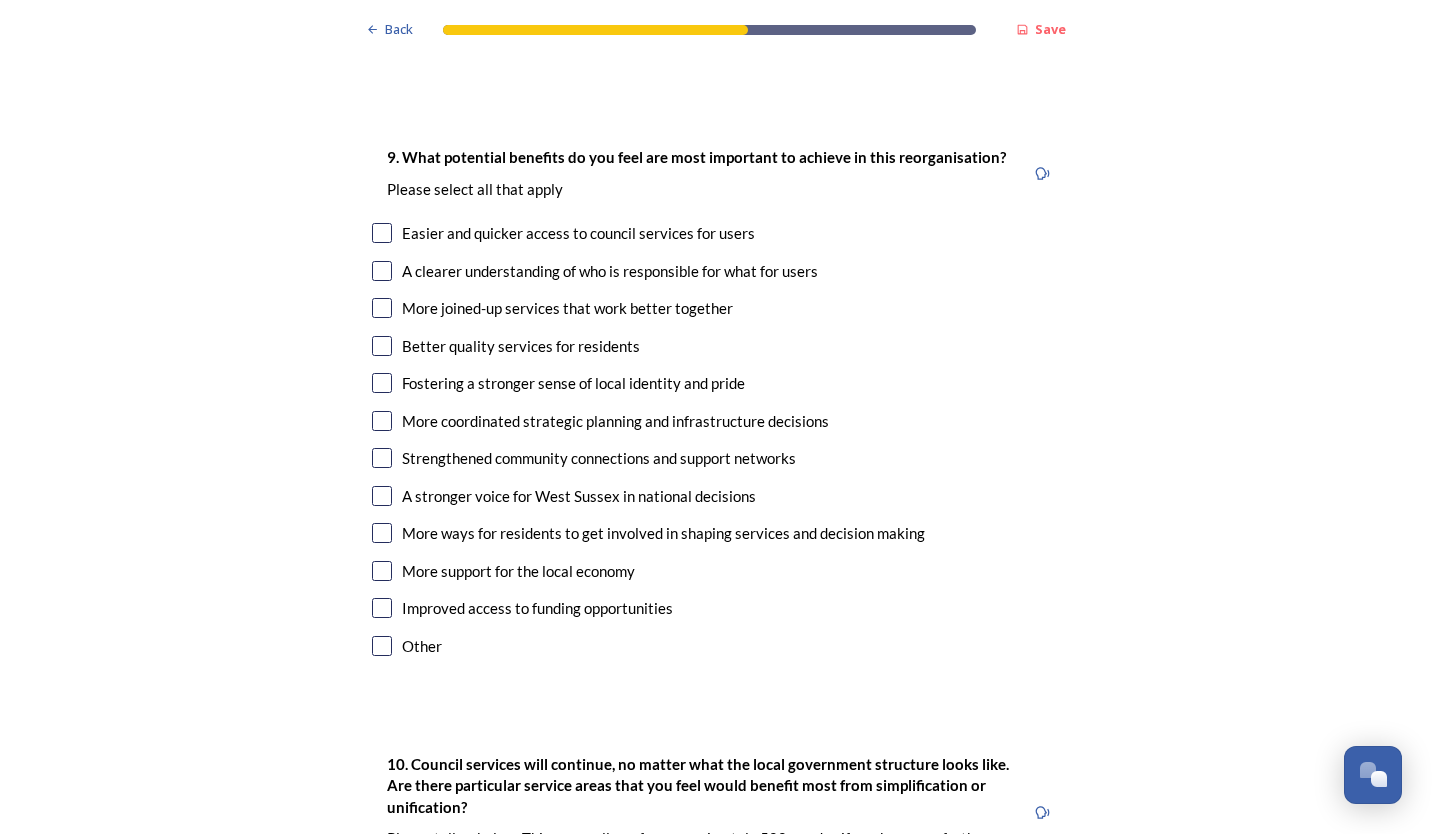 scroll, scrollTop: 4900, scrollLeft: 0, axis: vertical 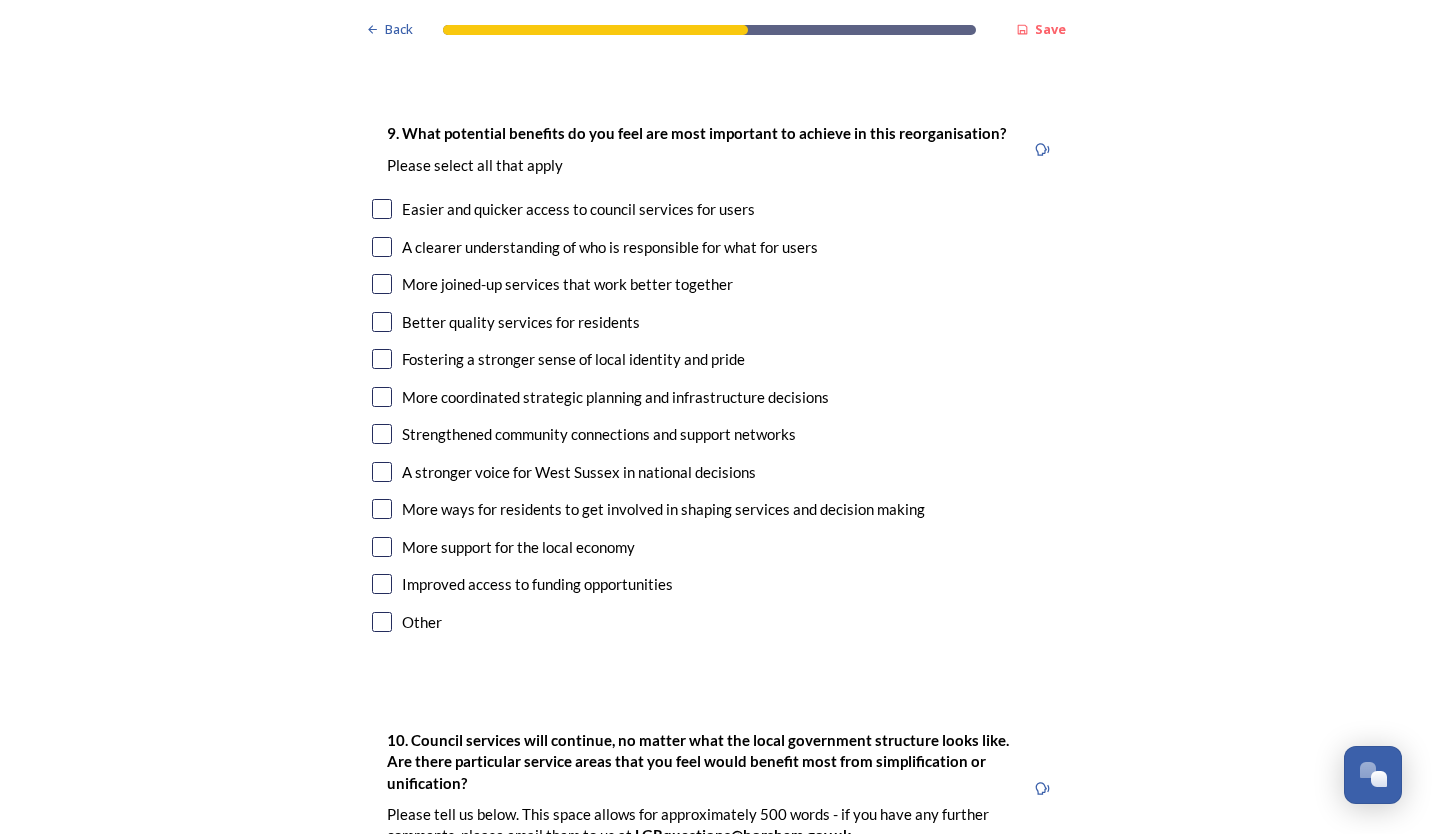 click at bounding box center [382, 284] 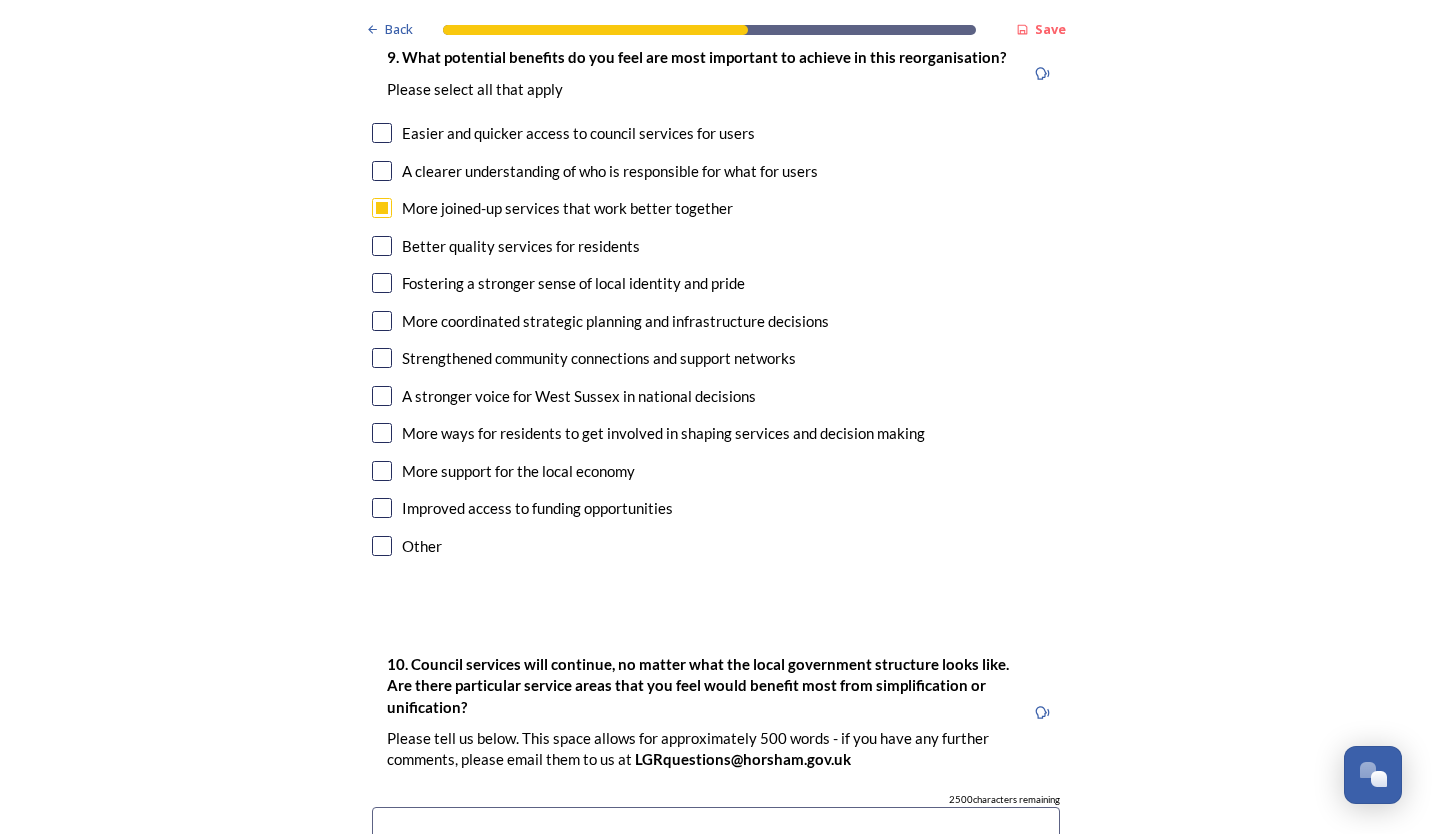 scroll, scrollTop: 5000, scrollLeft: 0, axis: vertical 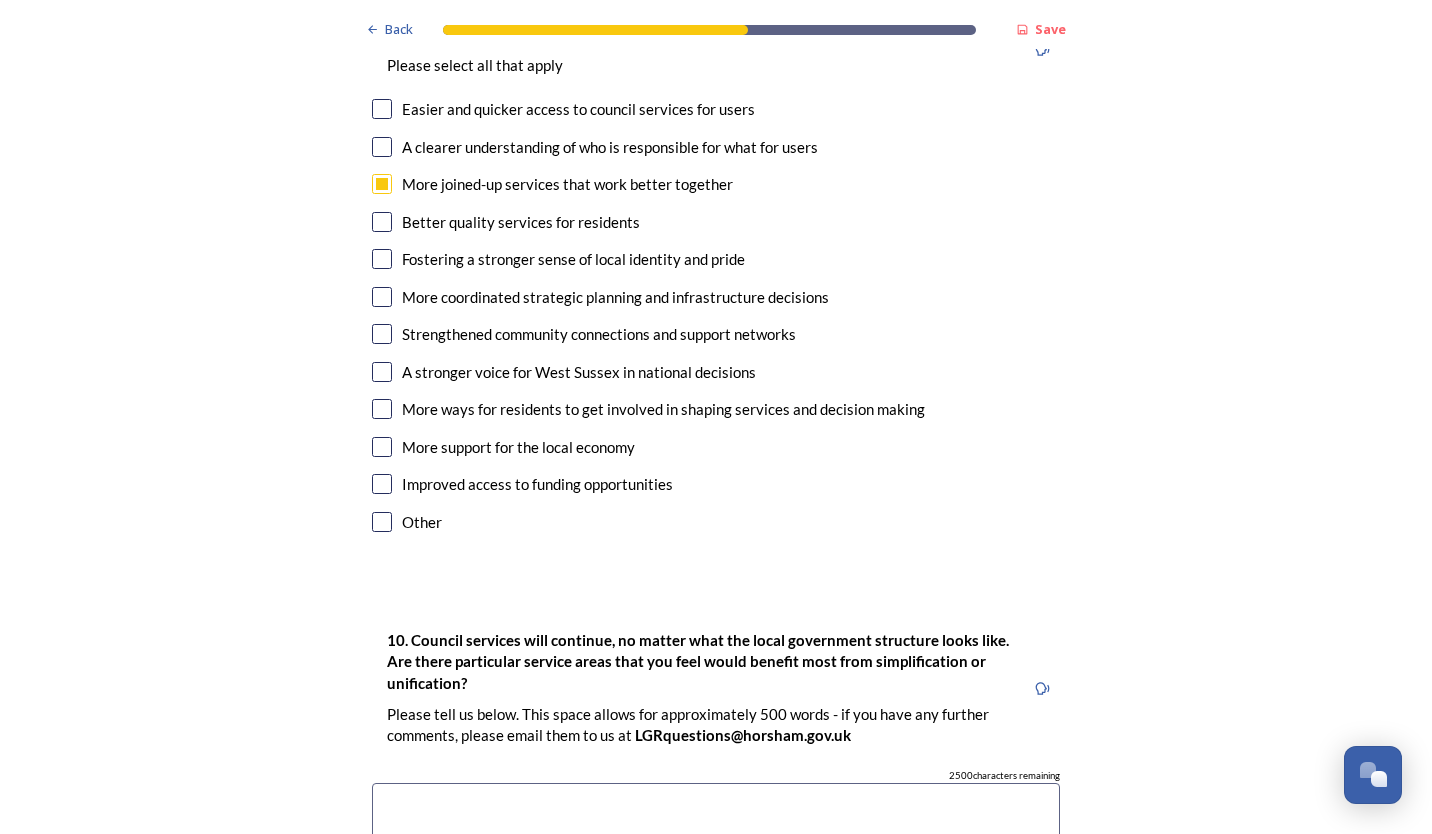 click at bounding box center (382, 297) 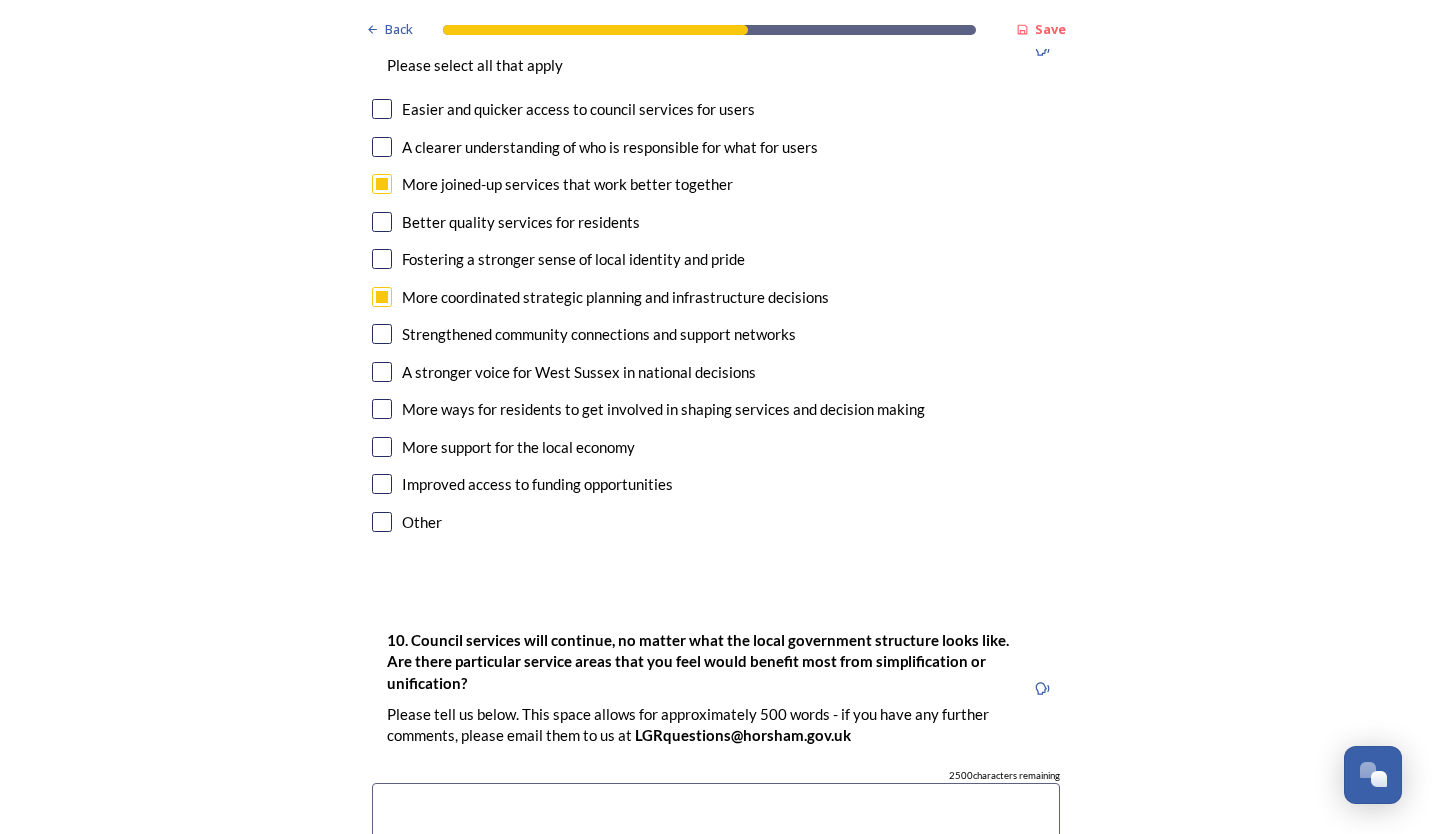 scroll, scrollTop: 5100, scrollLeft: 0, axis: vertical 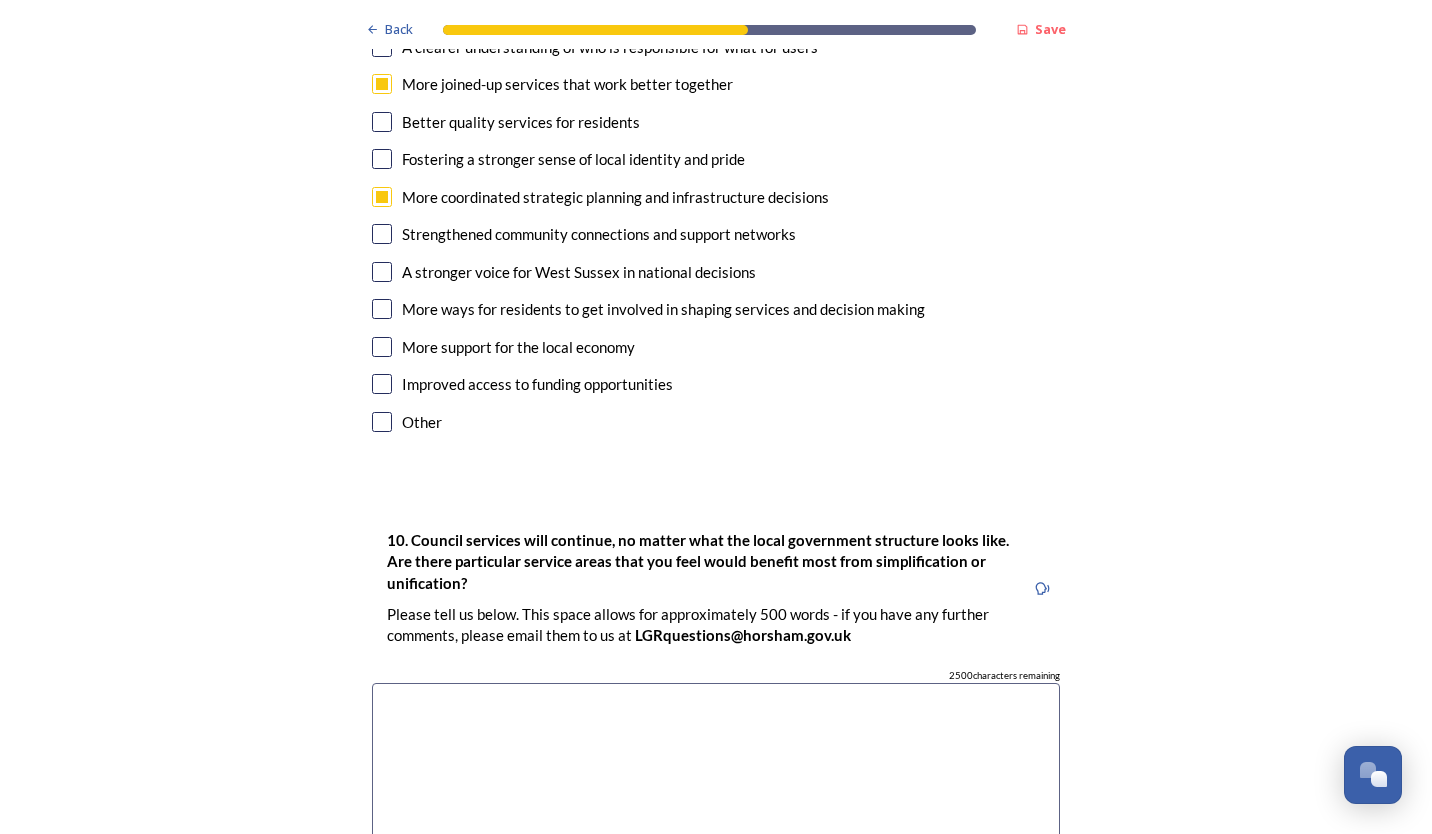 click at bounding box center (382, 347) 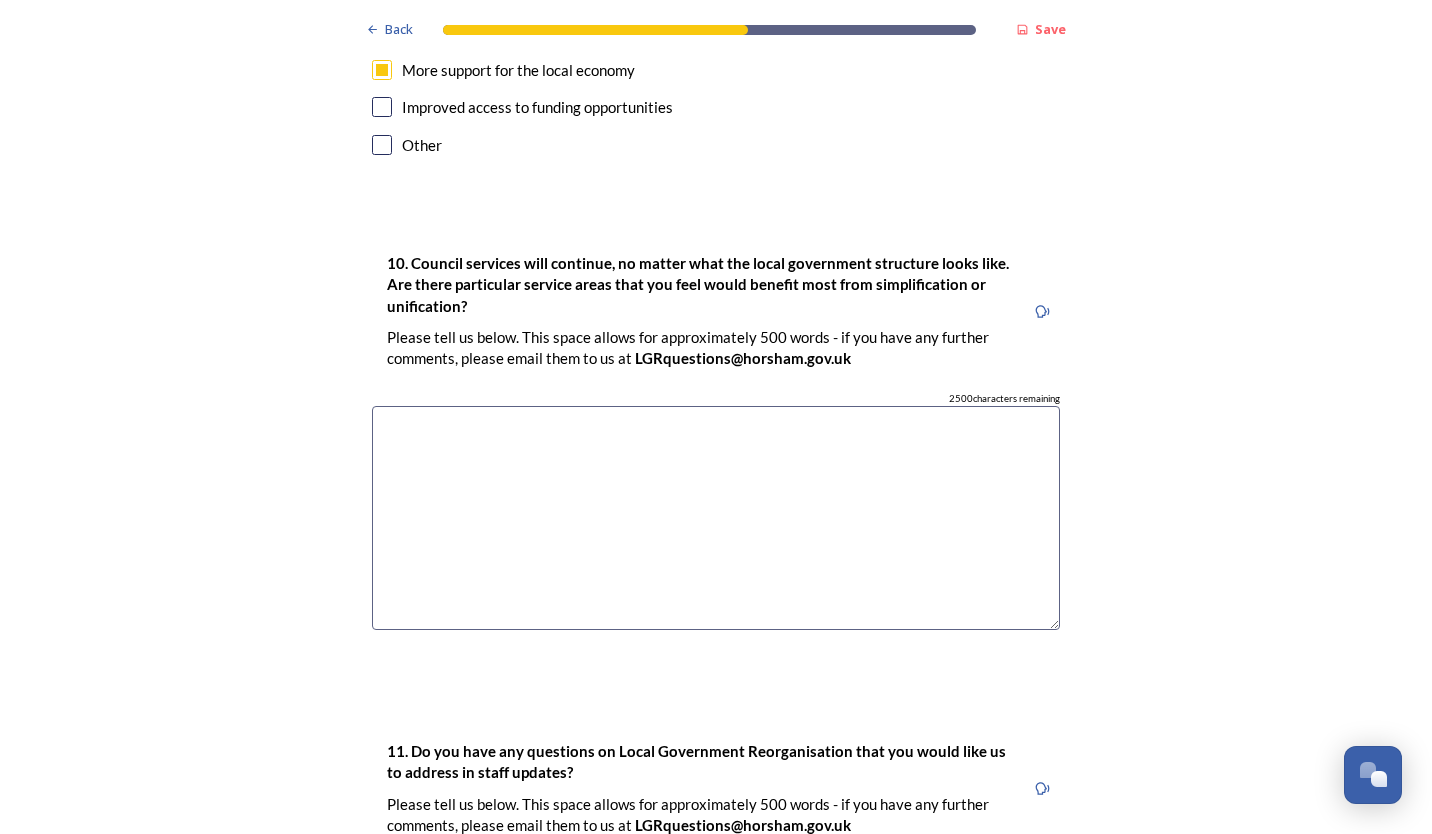 scroll, scrollTop: 5400, scrollLeft: 0, axis: vertical 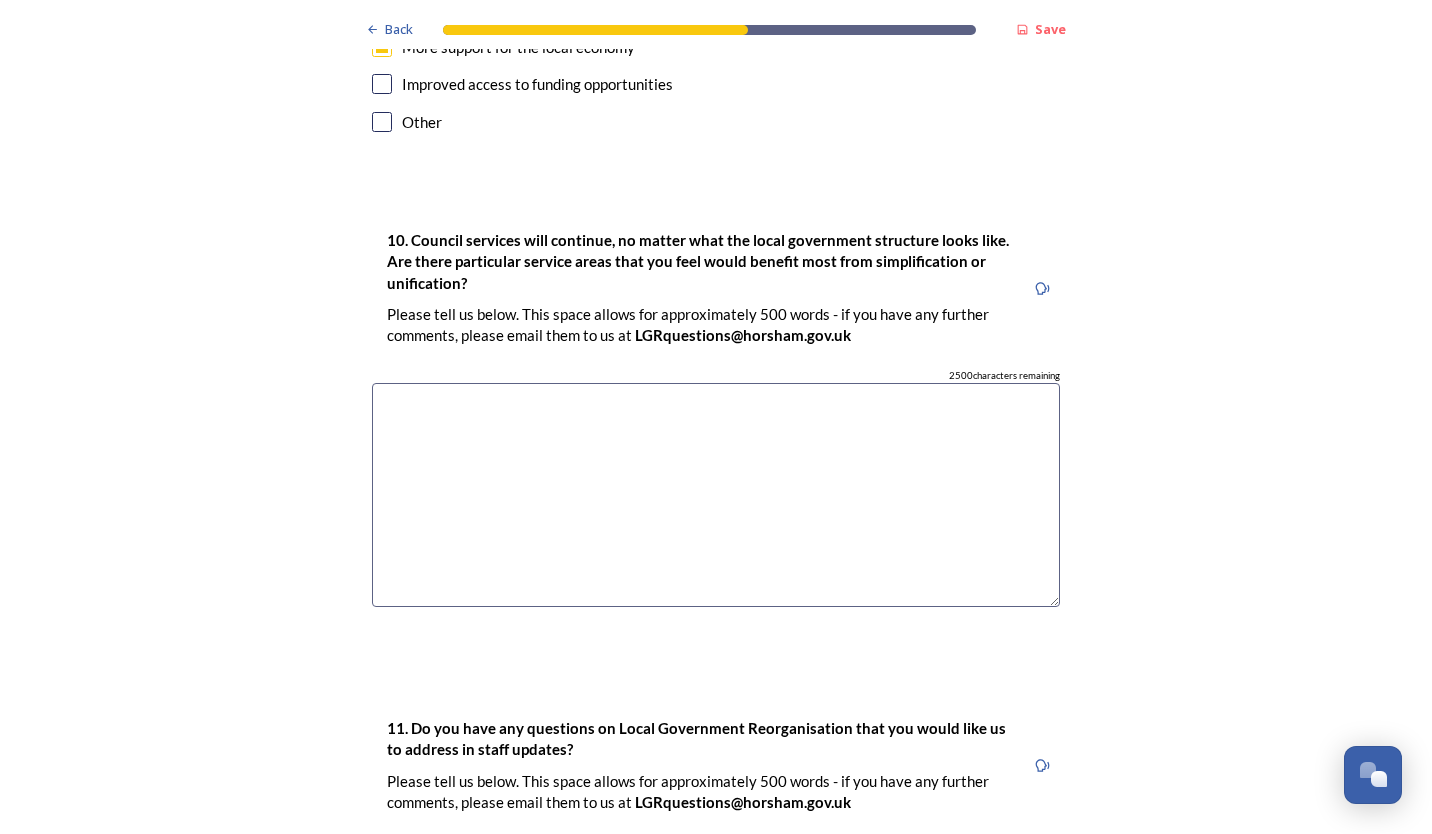 click at bounding box center (716, 495) 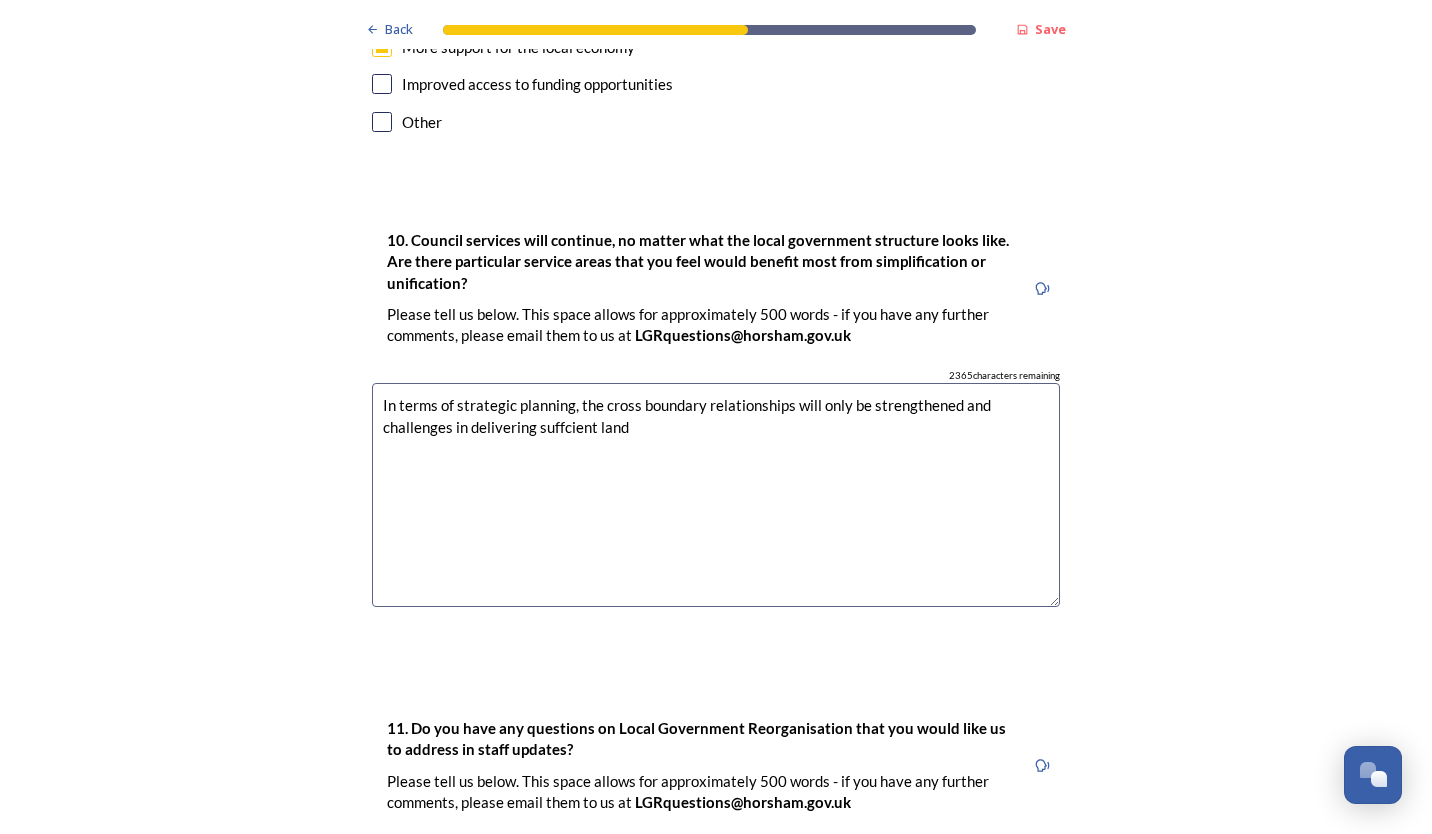 click on "In terms of strategic planning, the cross boundary relationships will only be strengthened and challenges in delivering suffcient land" at bounding box center (716, 495) 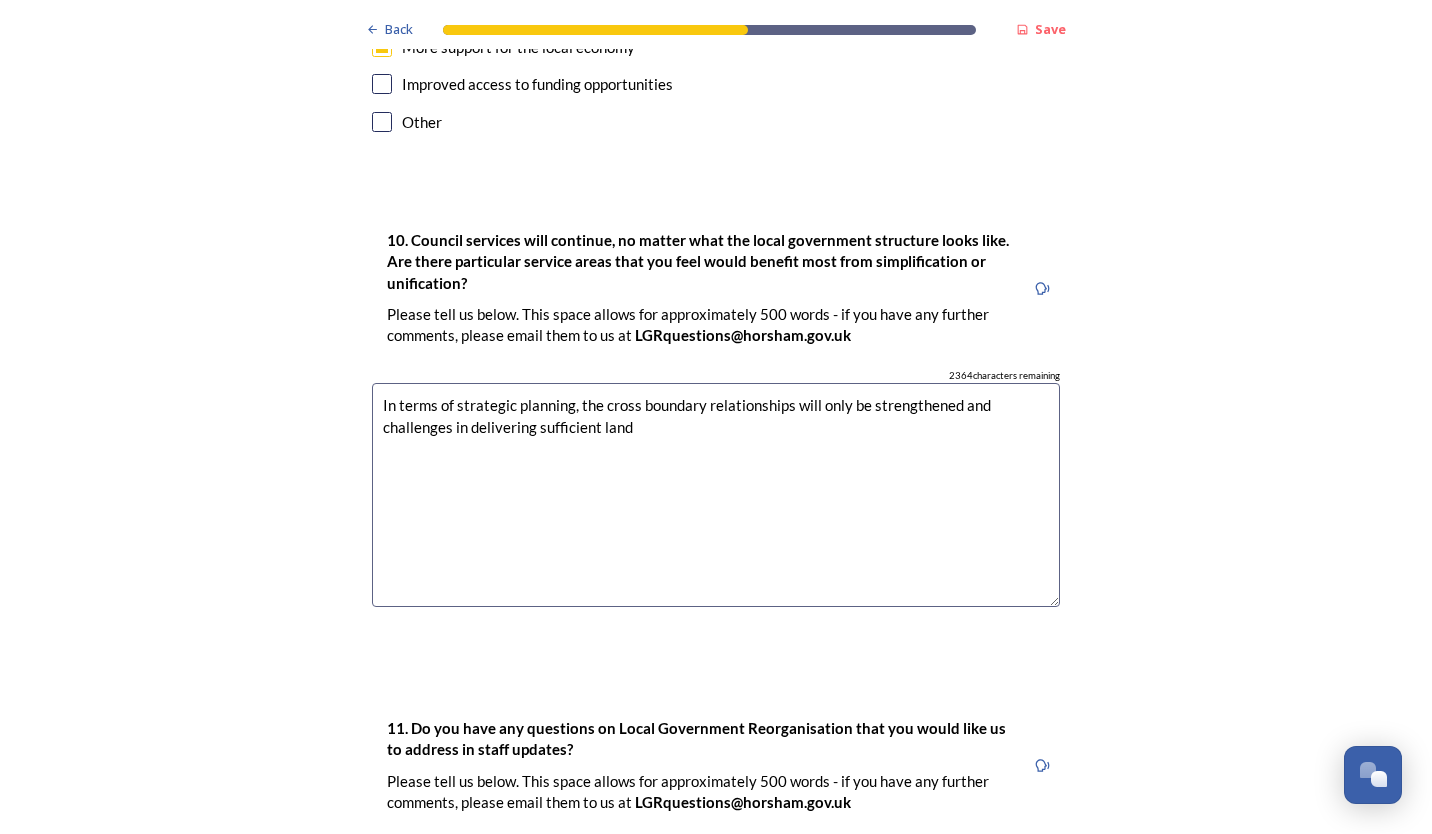 click on "In terms of strategic planning, the cross boundary relationships will only be strengthened and challenges in delivering sufficient land" at bounding box center (716, 495) 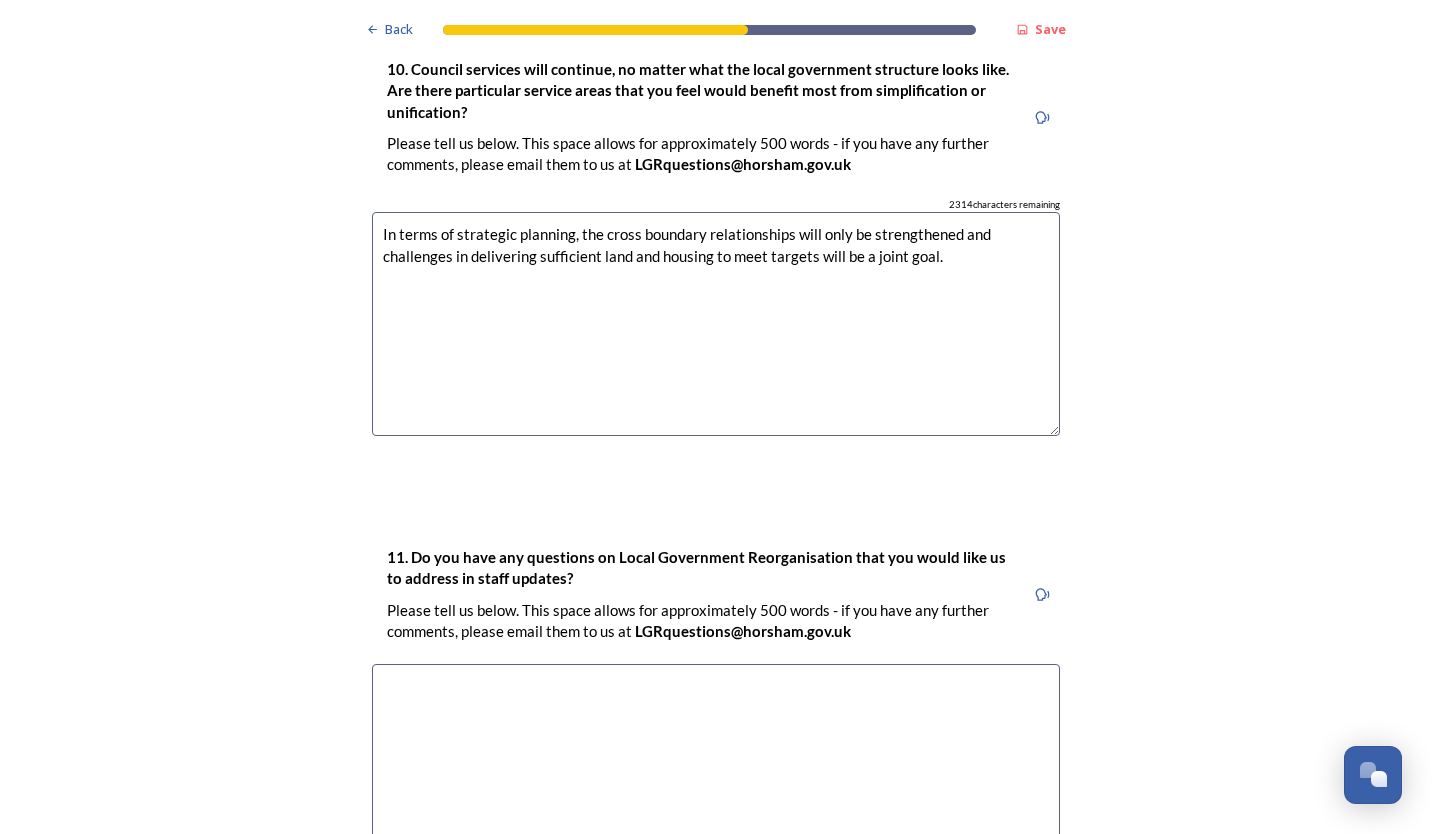 scroll, scrollTop: 5875, scrollLeft: 0, axis: vertical 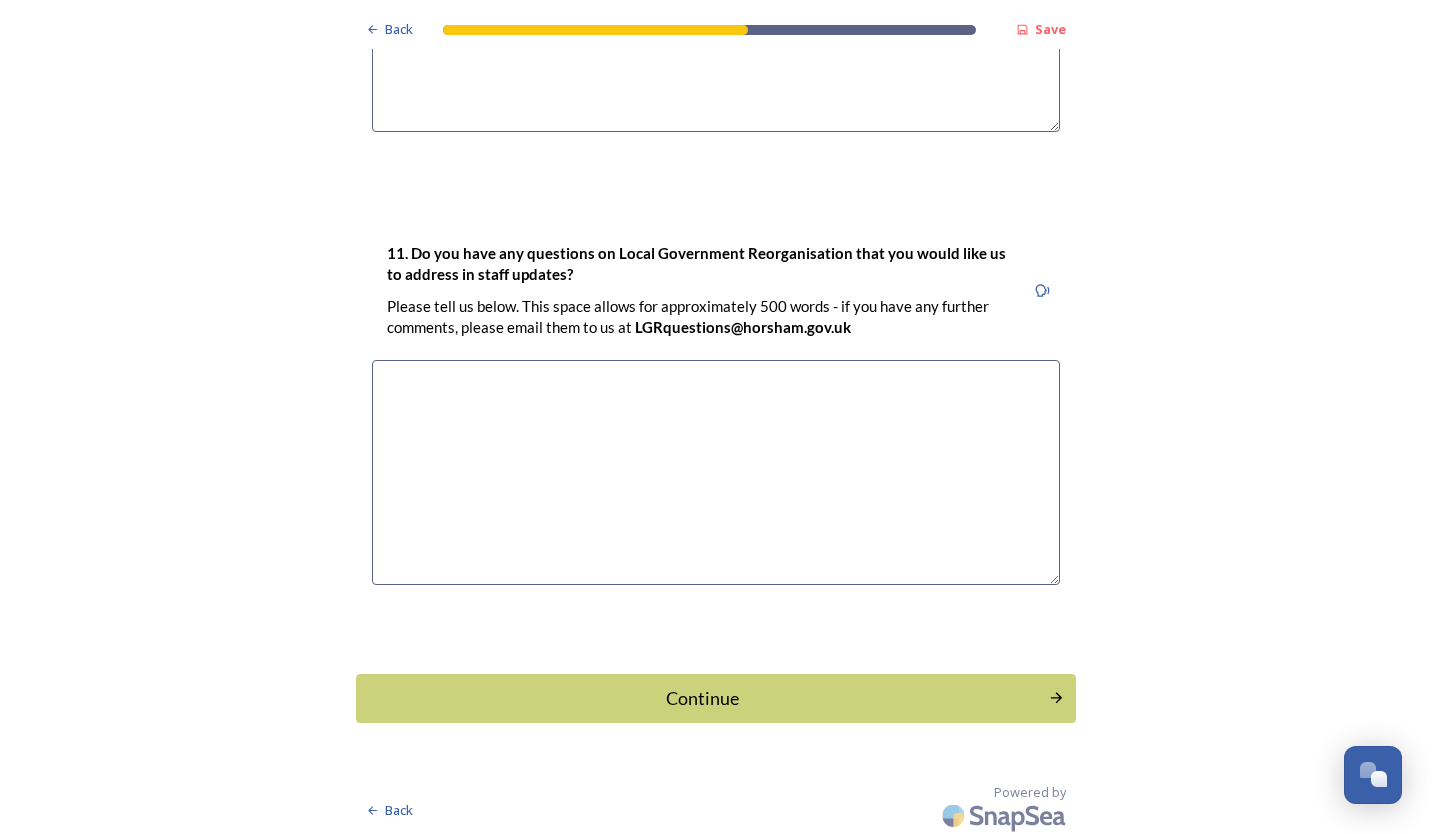 type on "In terms of strategic planning, the cross boundary relationships will only be strengthened and challenges in delivering sufficient land and housing to meet targets will be a joint goal." 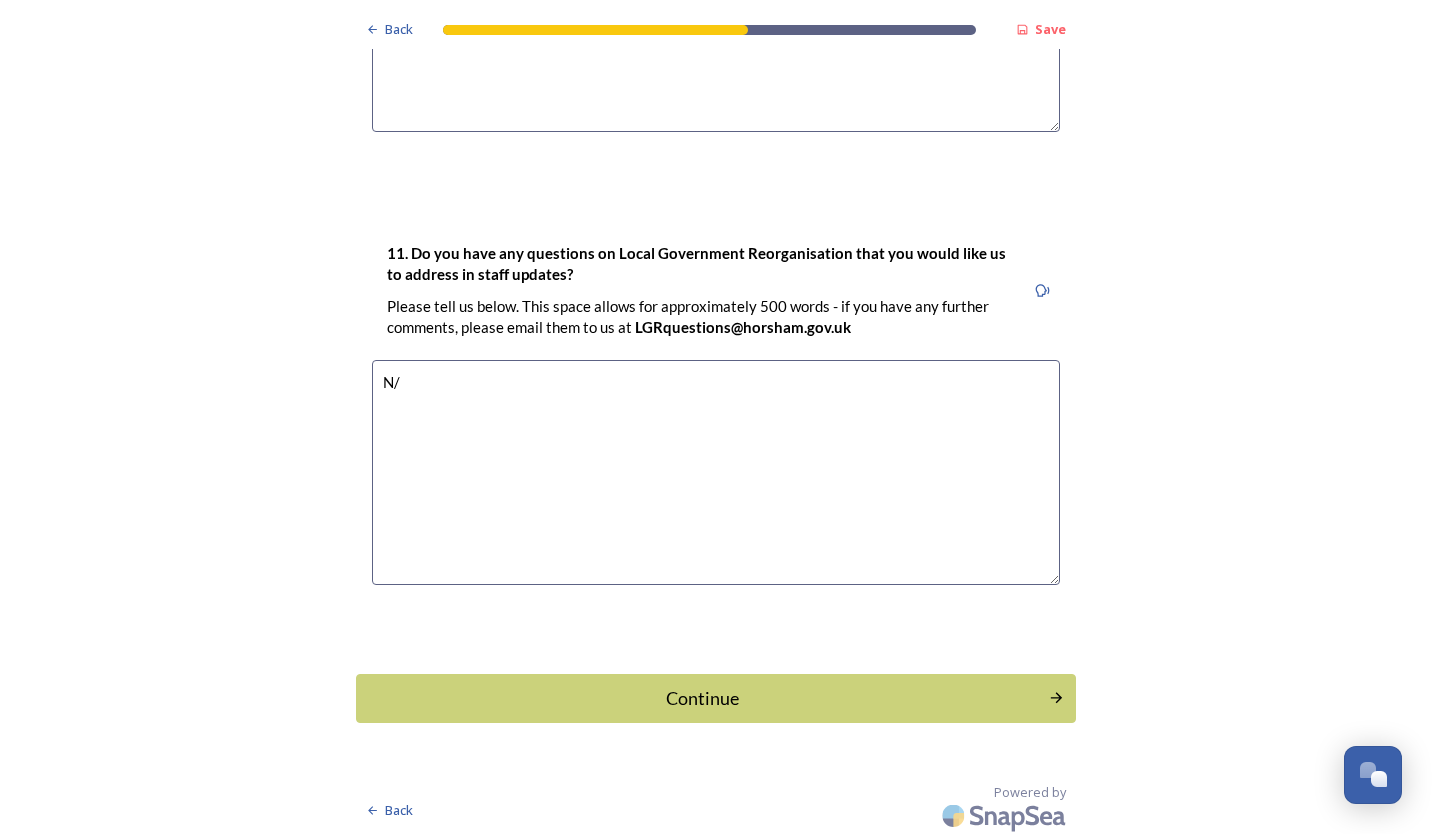 type on "N" 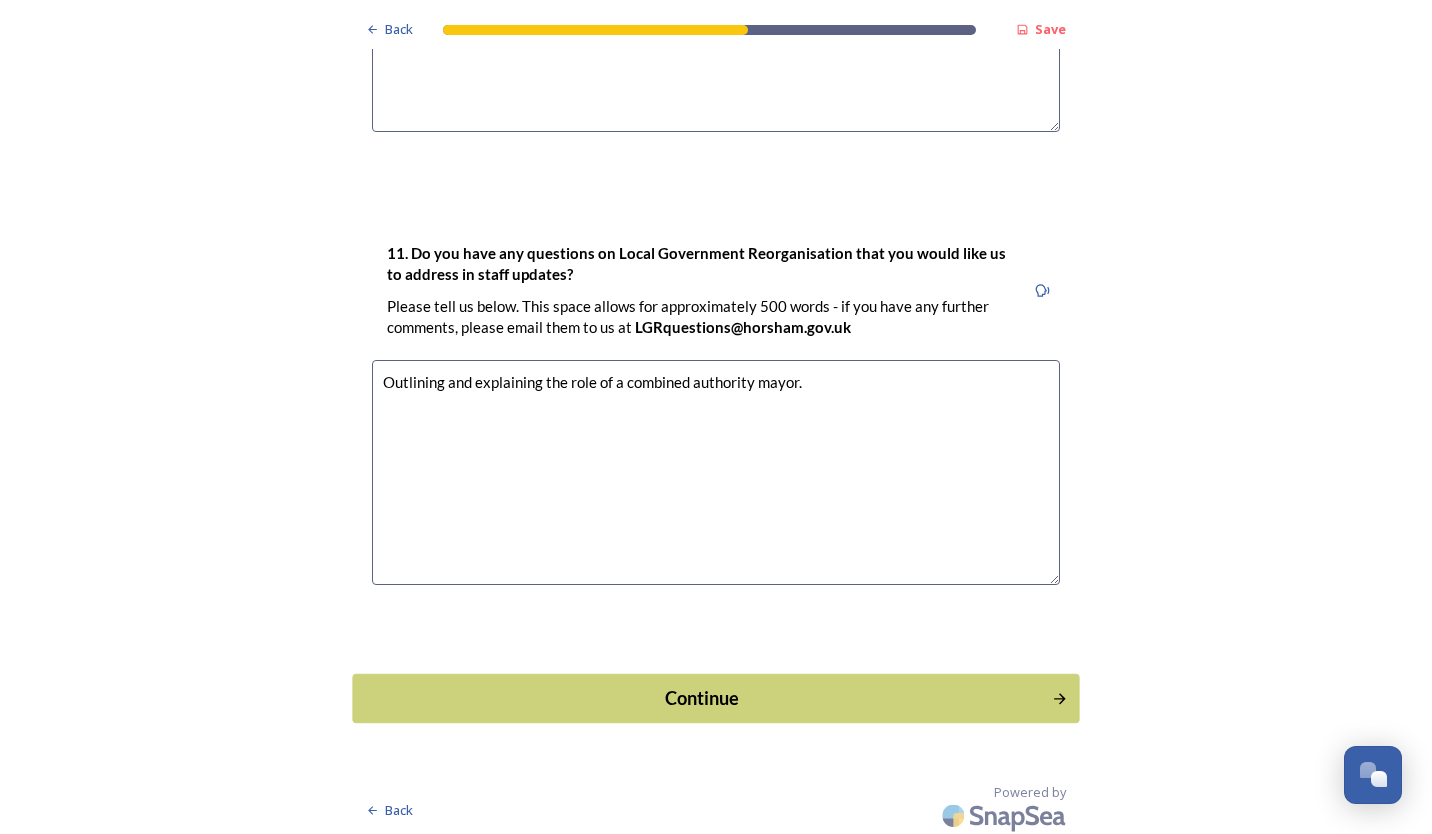 type on "Outlining and explaining the role of a combined authority mayor." 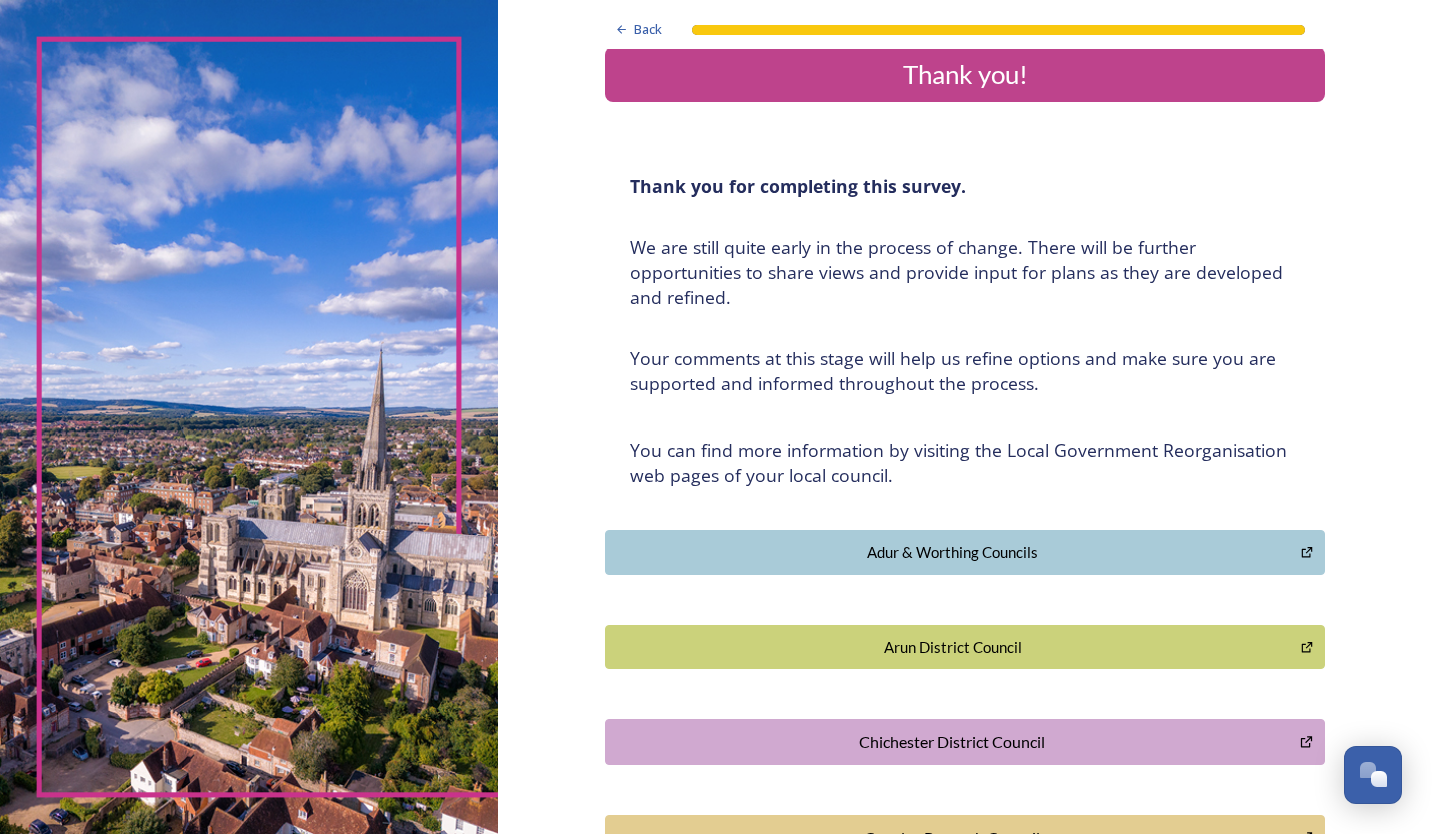 scroll, scrollTop: 0, scrollLeft: 0, axis: both 